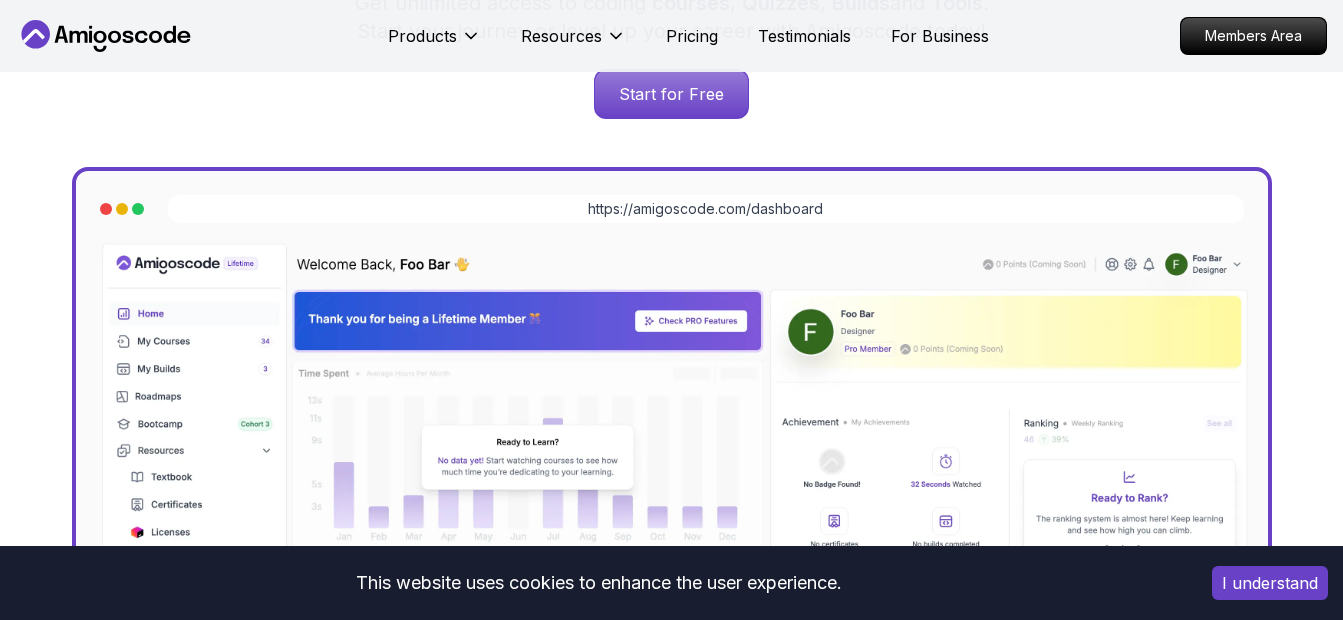 scroll, scrollTop: 368, scrollLeft: 0, axis: vertical 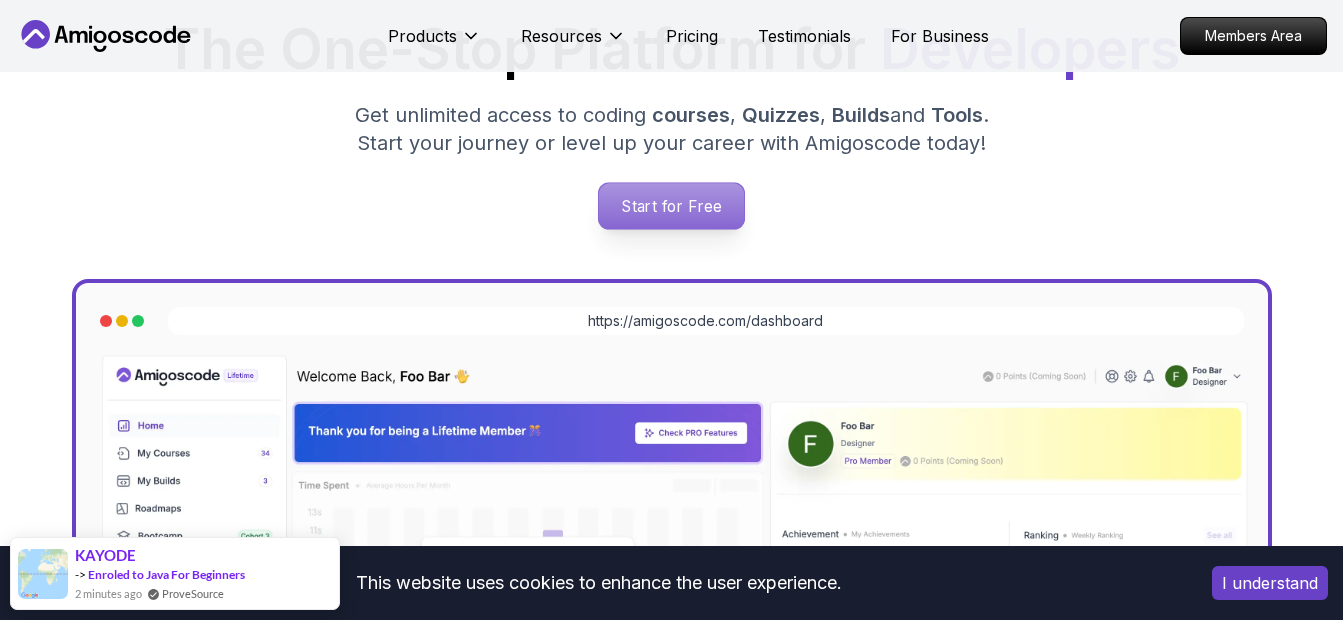 click on "Start for Free" at bounding box center [671, 206] 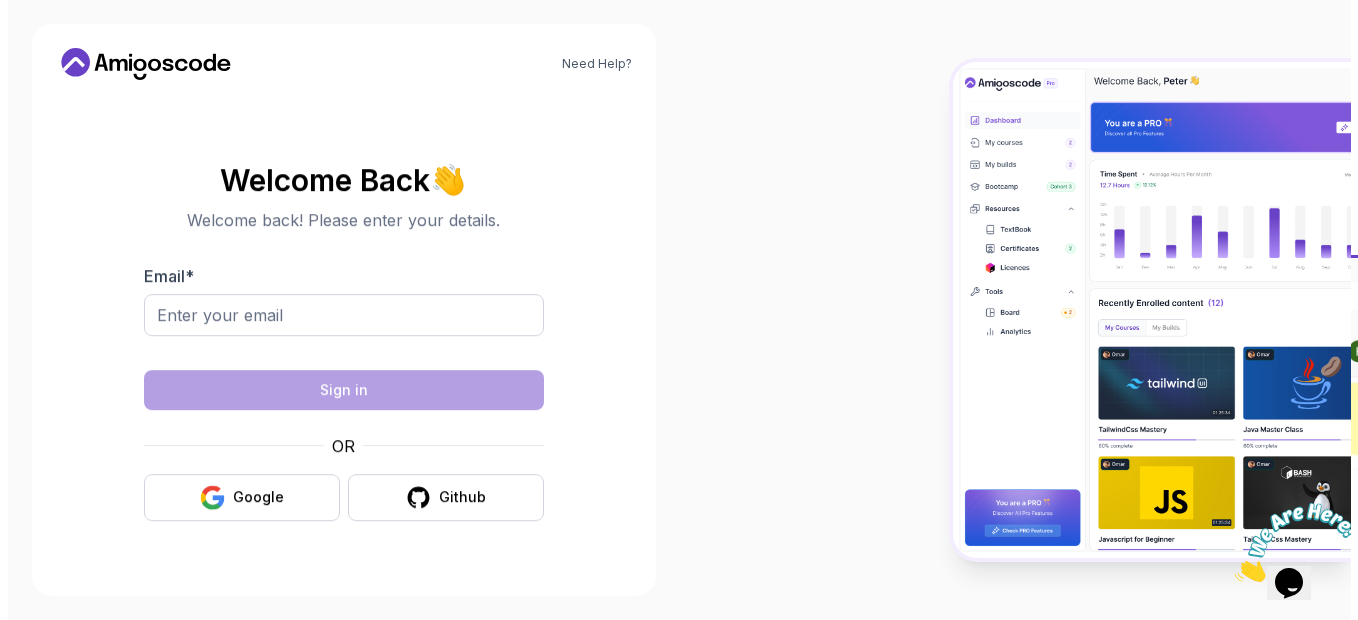 scroll, scrollTop: 0, scrollLeft: 0, axis: both 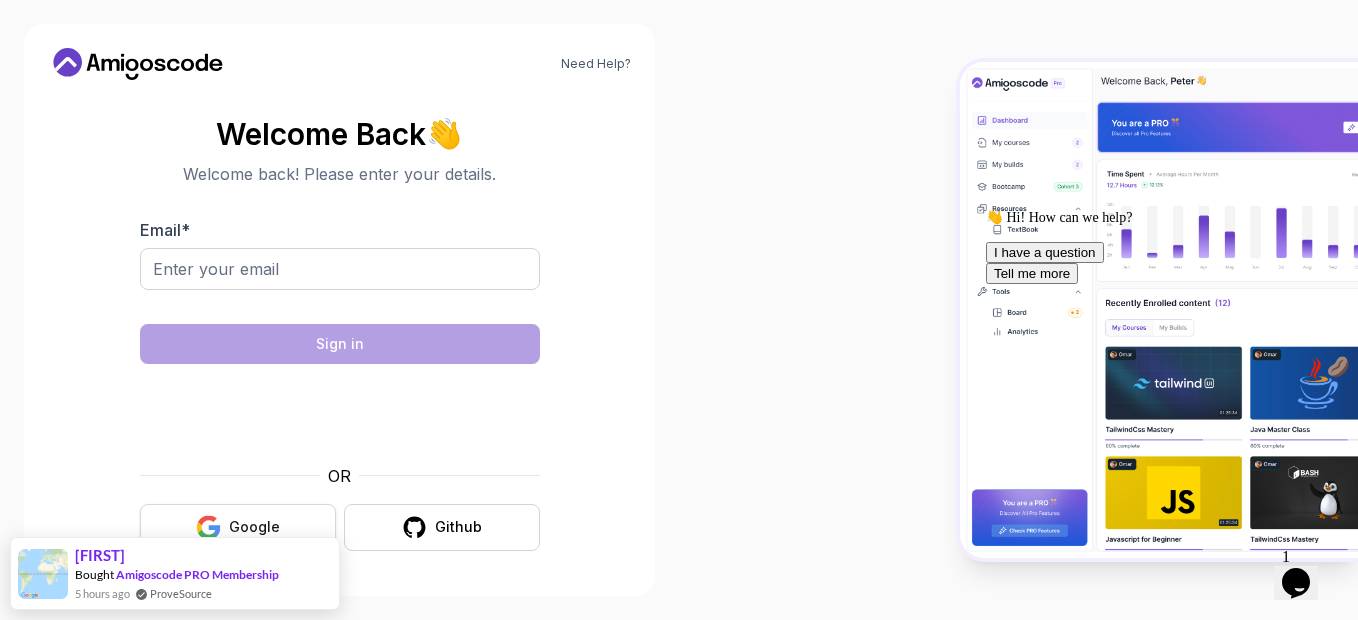 click on "Google" at bounding box center [254, 527] 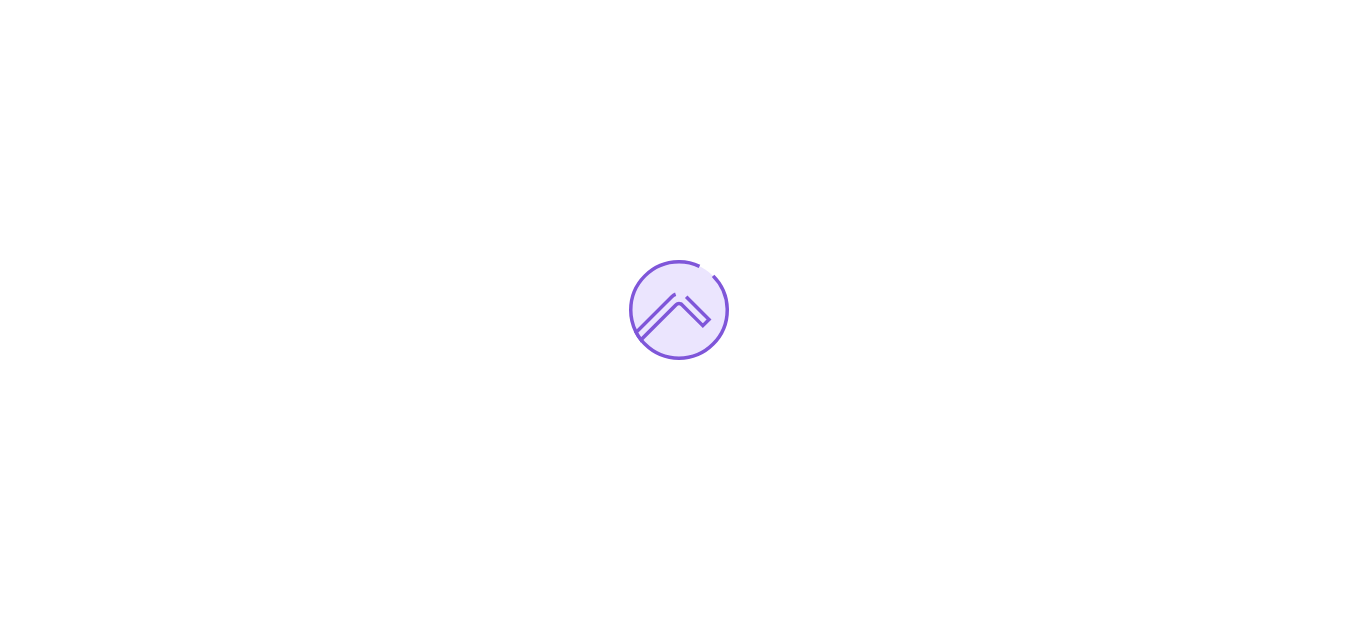 scroll, scrollTop: 0, scrollLeft: 0, axis: both 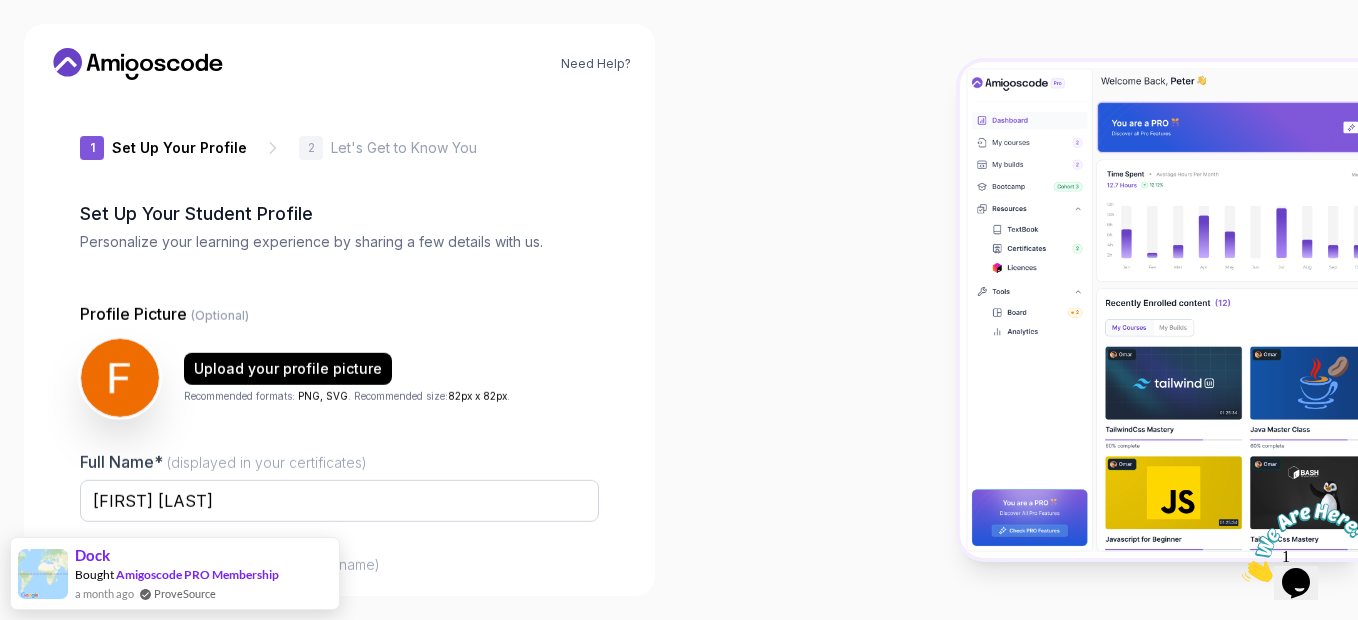 type on "vividbobcatc242d" 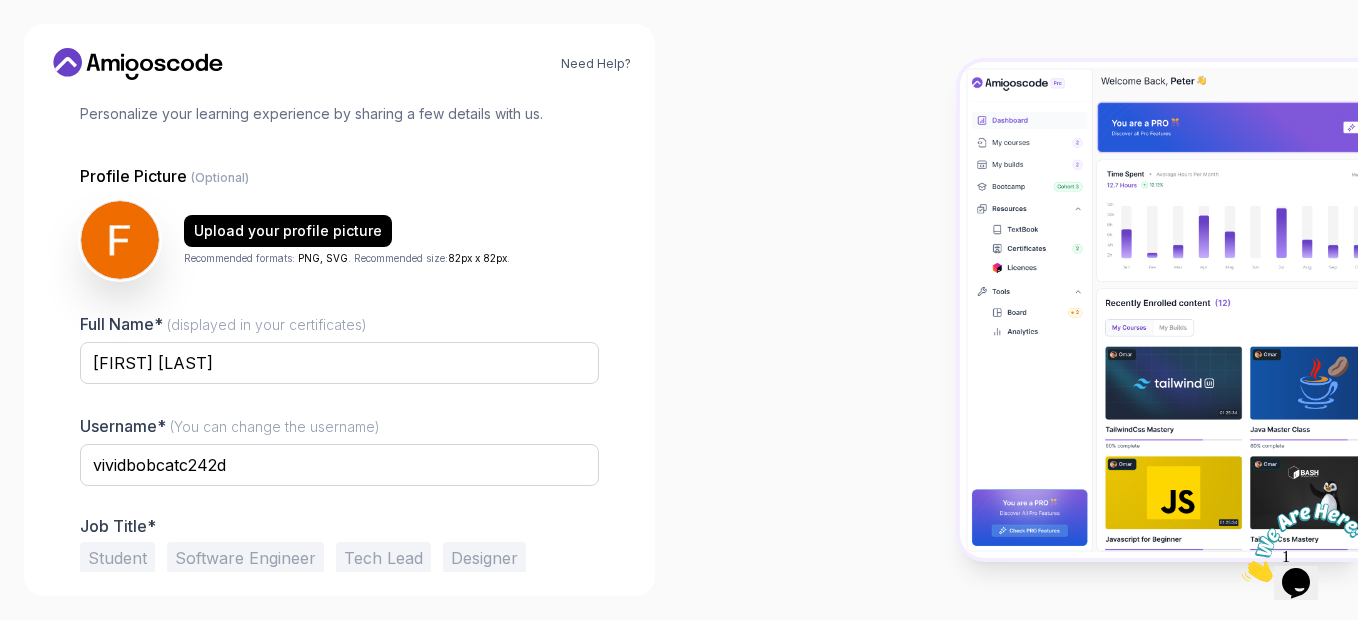 scroll, scrollTop: 214, scrollLeft: 0, axis: vertical 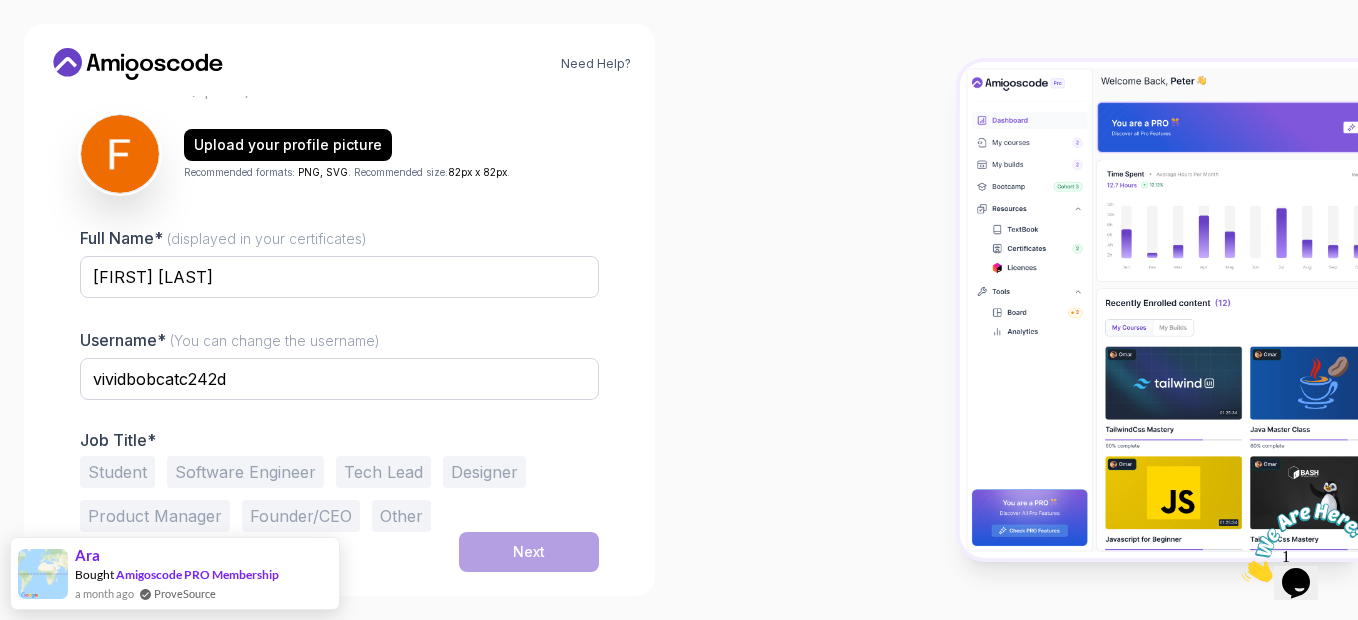 click on "Student" at bounding box center (117, 472) 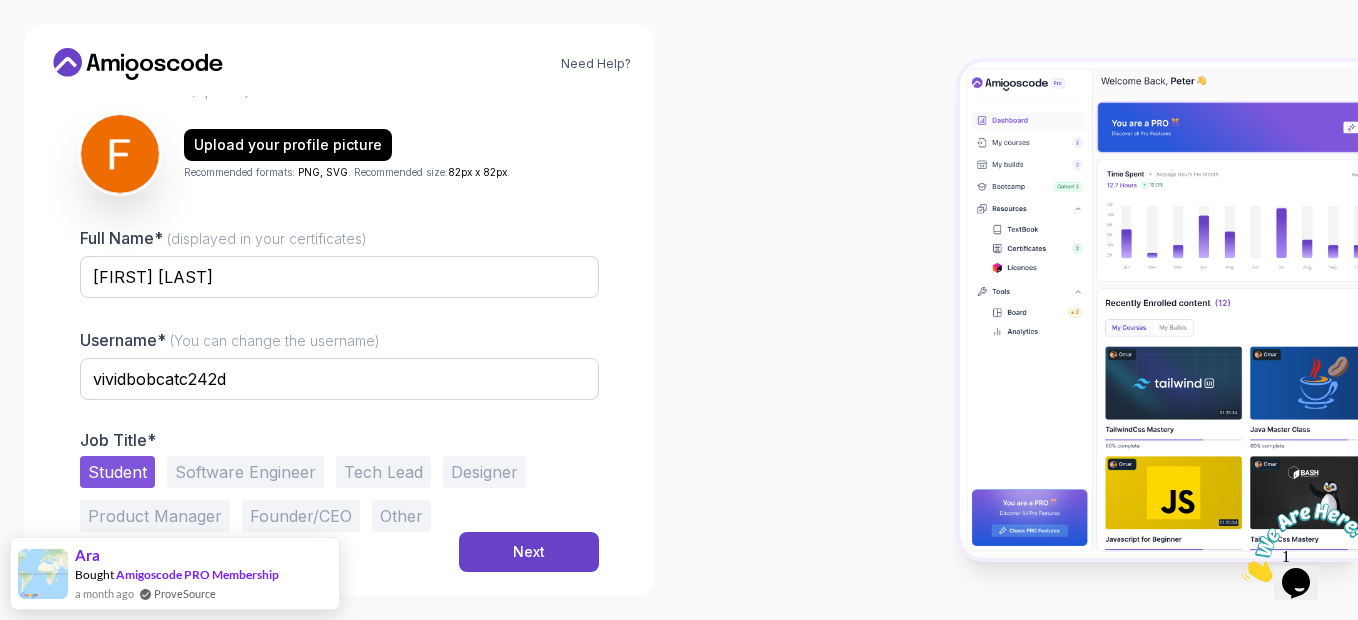 click on "Software Engineer" at bounding box center [245, 472] 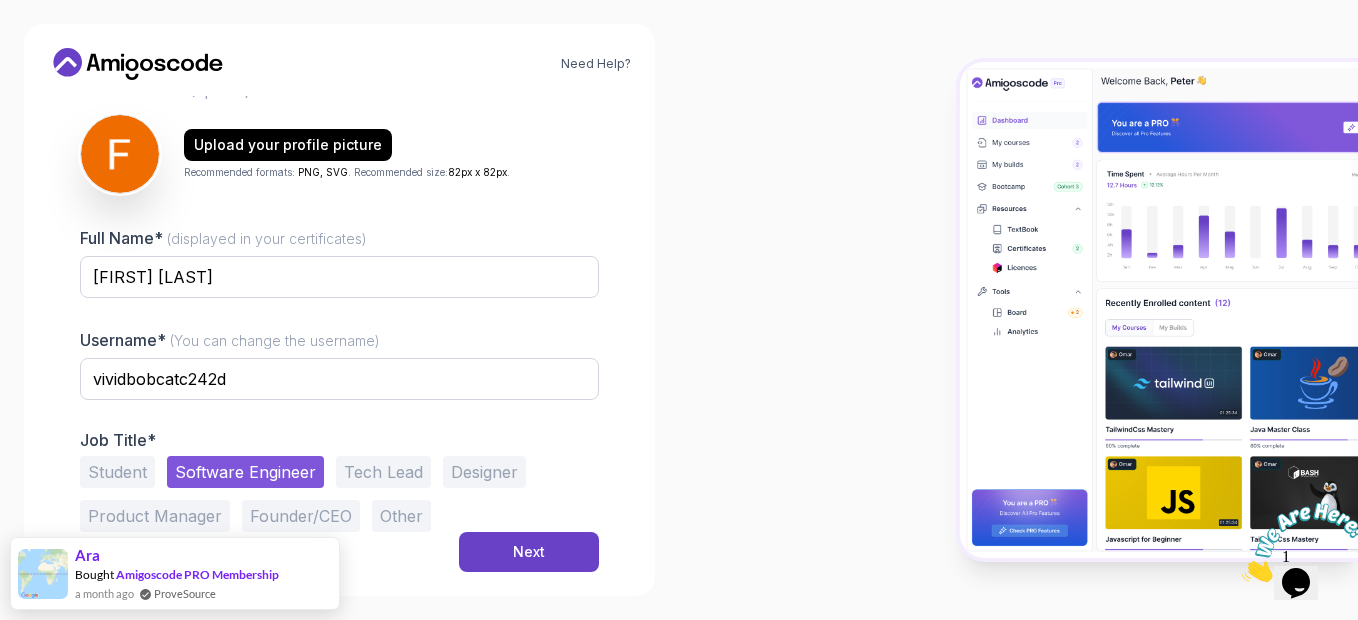 click on "Student" at bounding box center [117, 472] 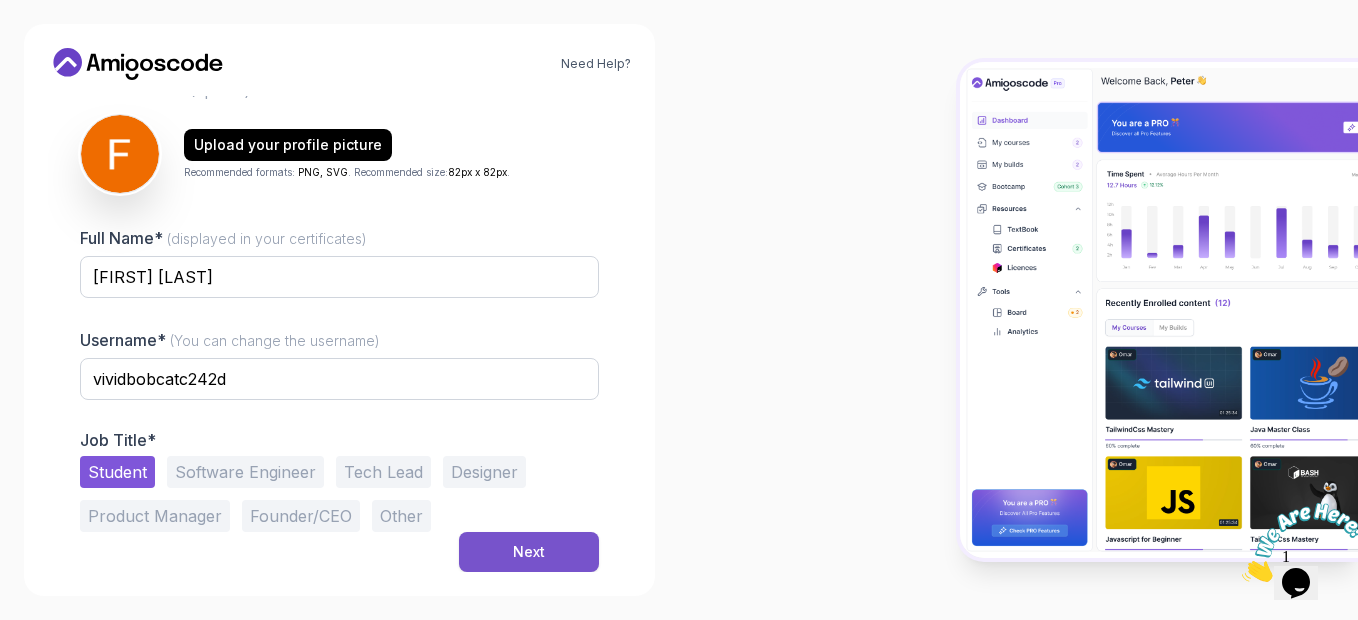 click on "Next" at bounding box center (529, 552) 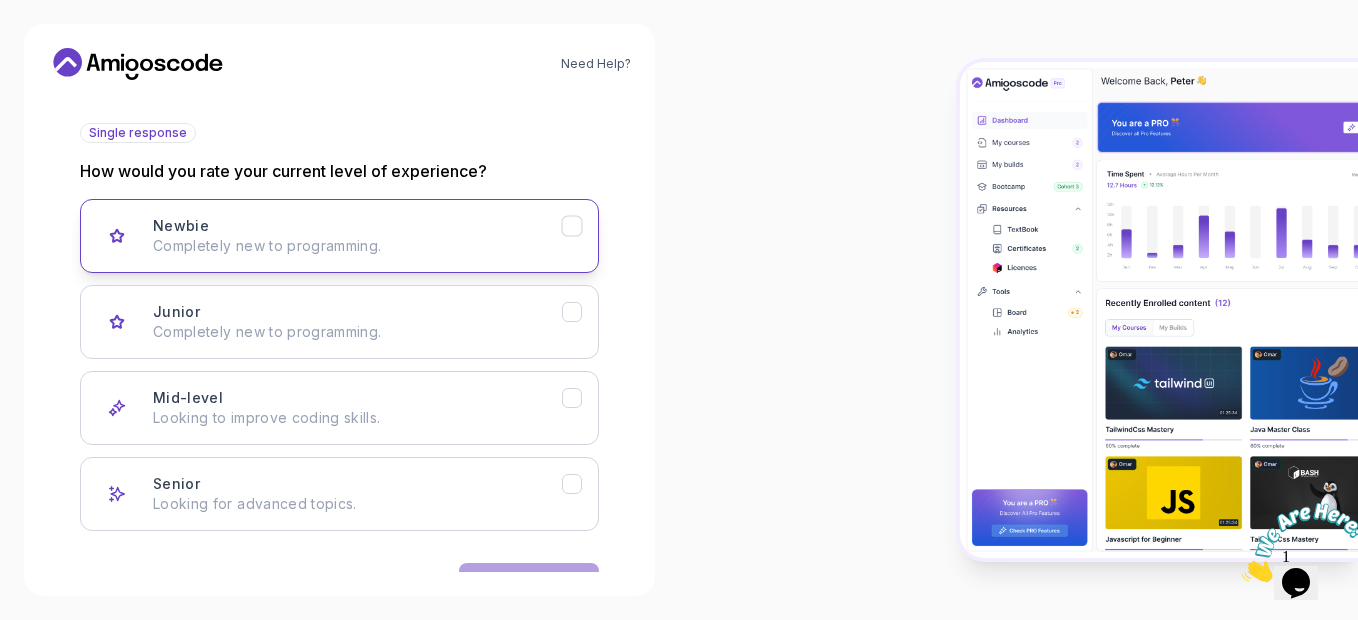 click on "Newbie Completely new to programming." at bounding box center [357, 236] 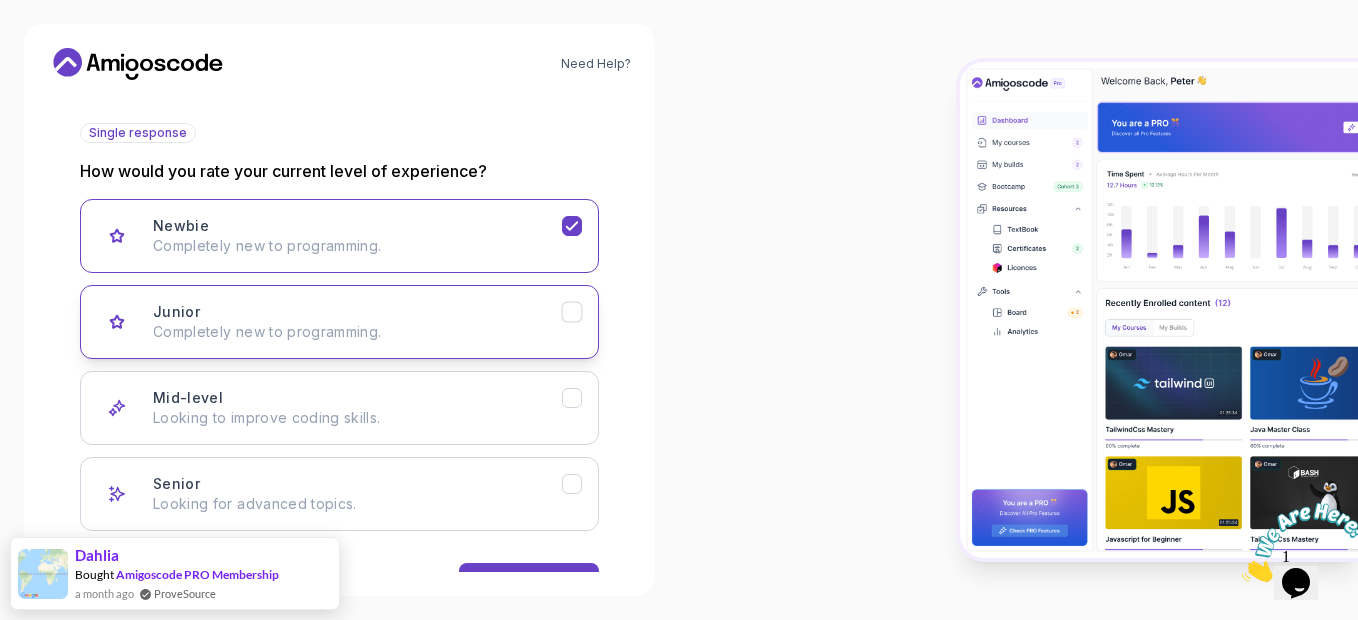 click on "Junior Completely new to programming." at bounding box center (357, 322) 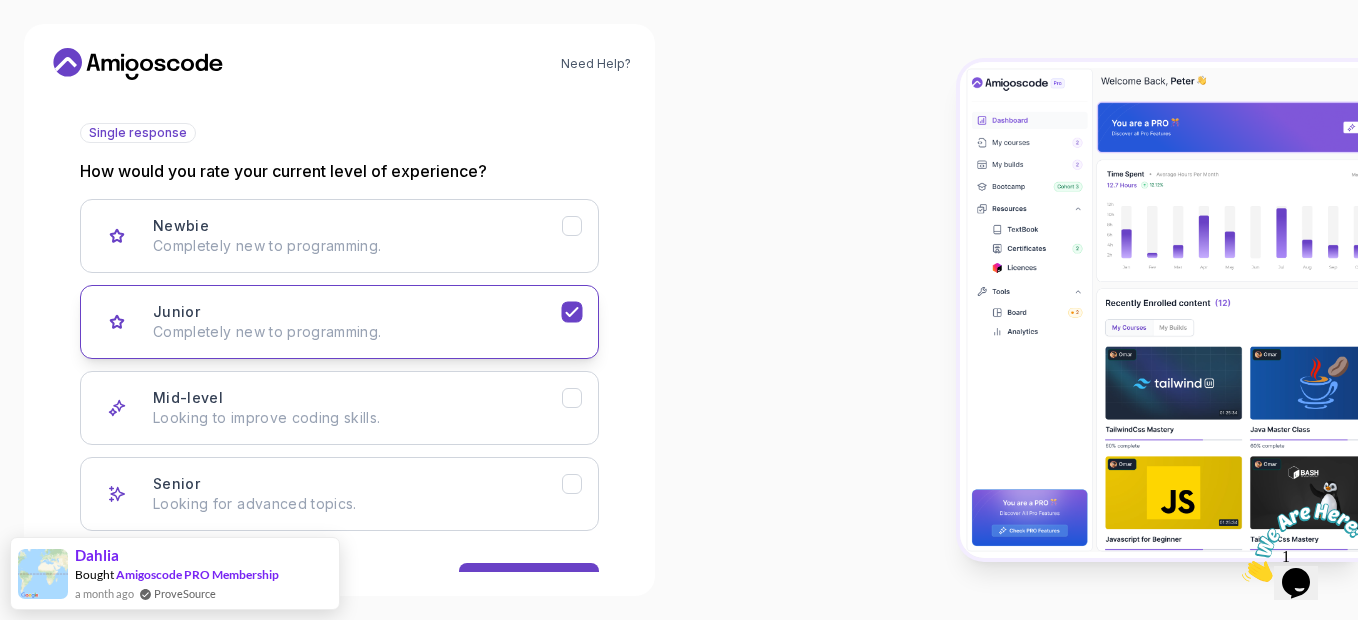 scroll, scrollTop: 277, scrollLeft: 0, axis: vertical 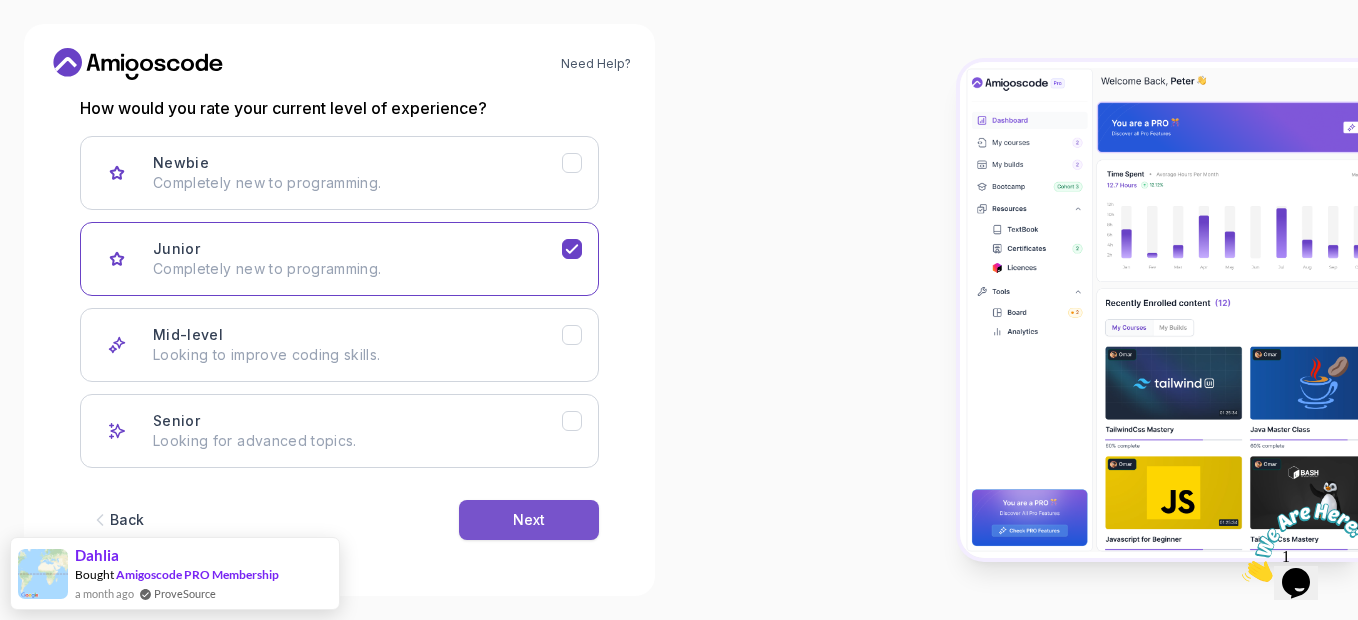 click on "Next" at bounding box center [529, 520] 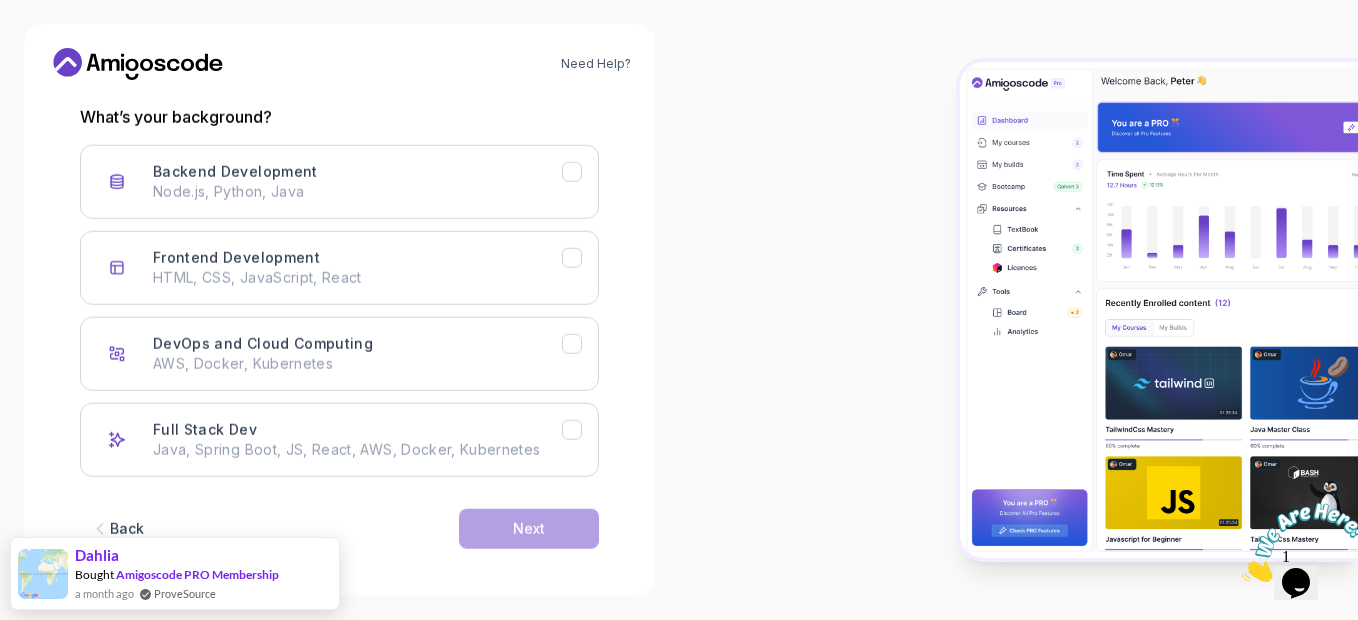 scroll, scrollTop: 277, scrollLeft: 0, axis: vertical 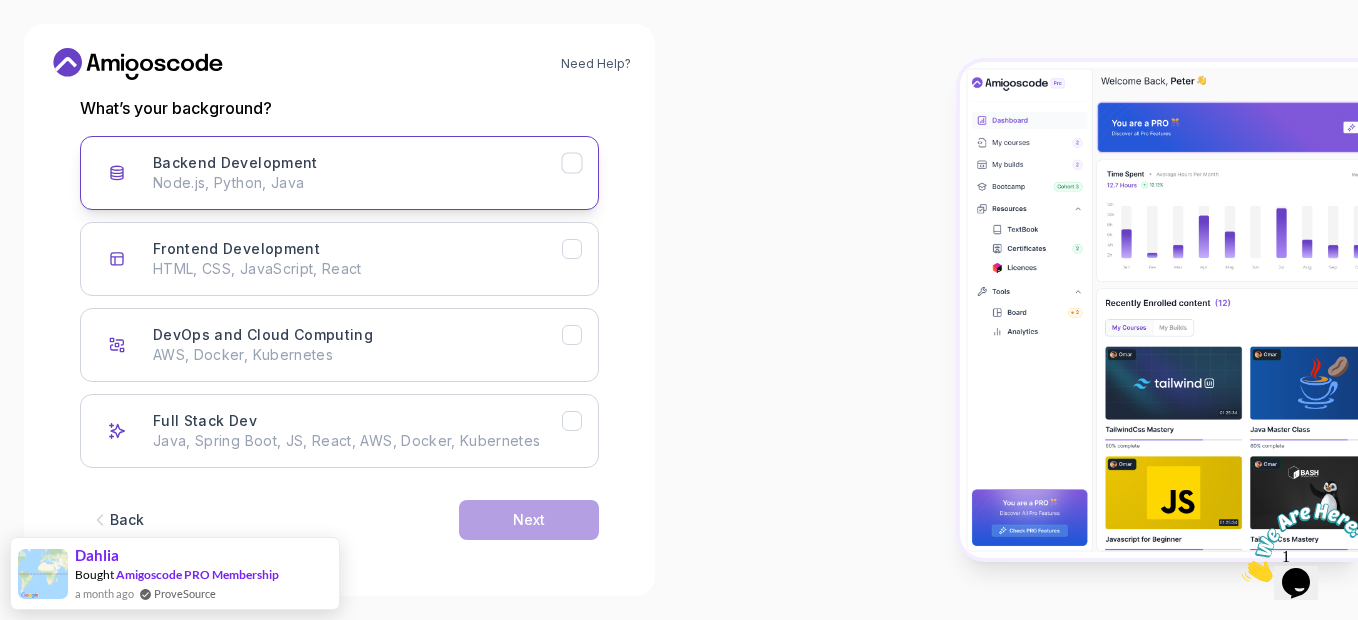 click on "Node.js, Python, Java" at bounding box center (357, 183) 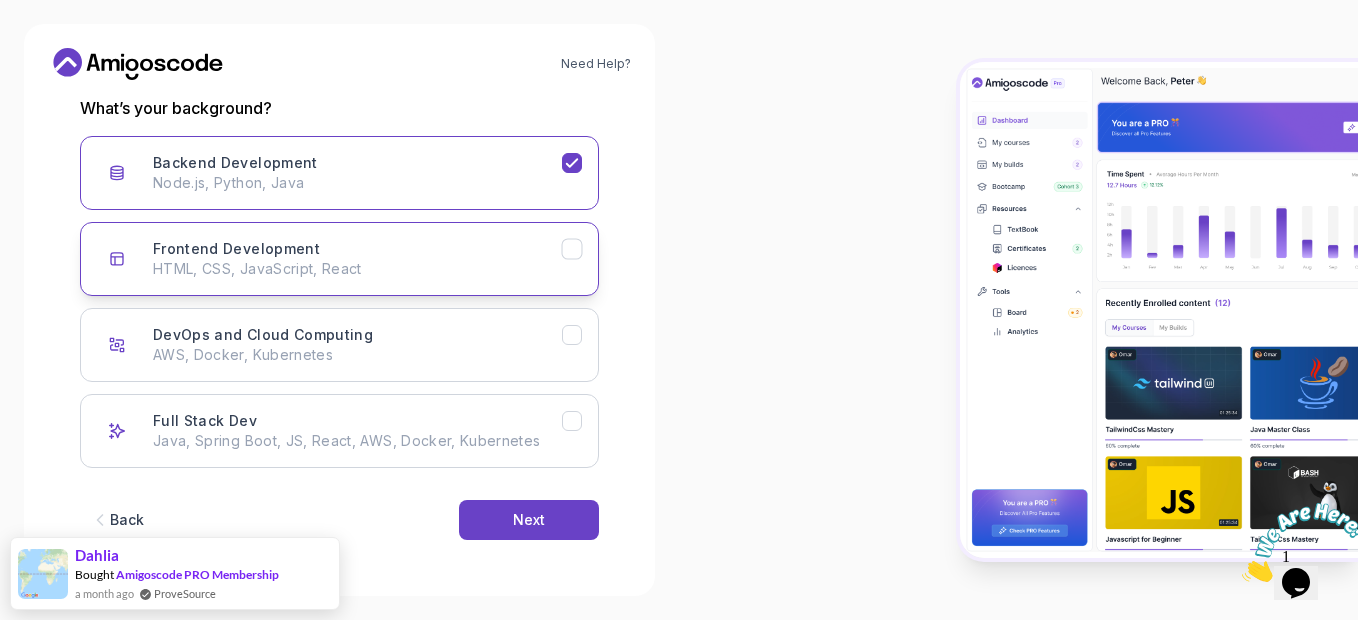 click on "Frontend Development HTML, CSS, JavaScript, React" at bounding box center (357, 259) 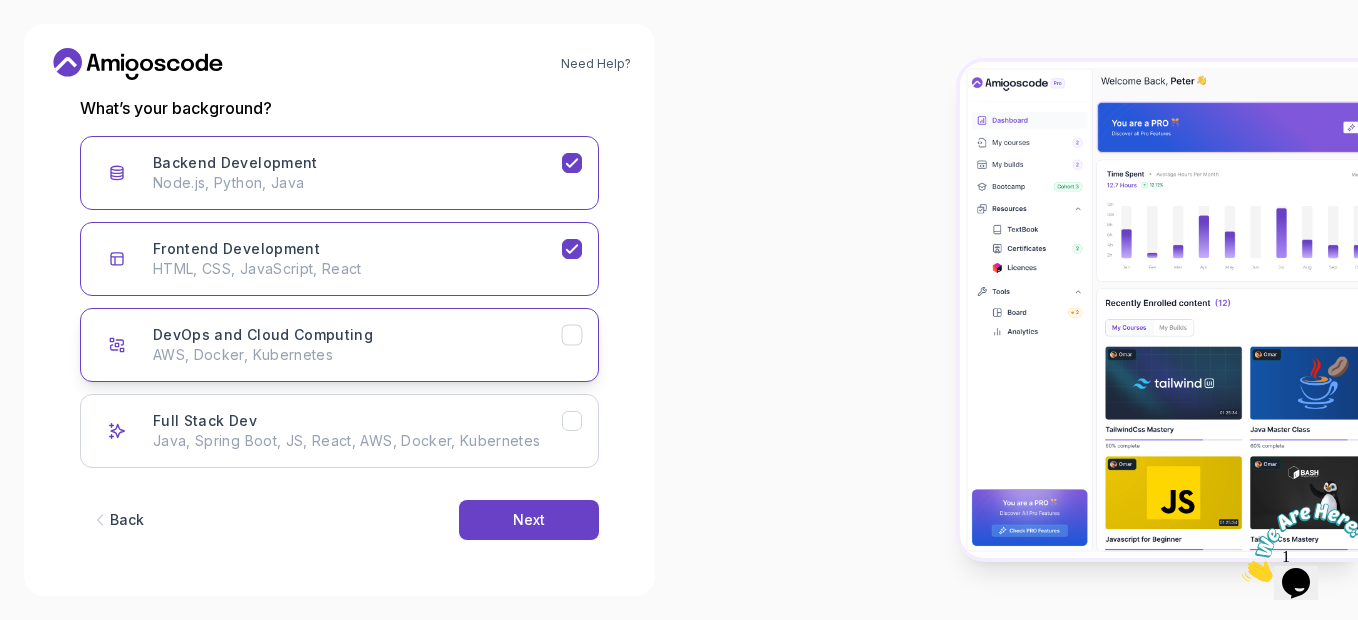 click on "DevOps and Cloud Computing AWS, Docker, Kubernetes" at bounding box center (357, 345) 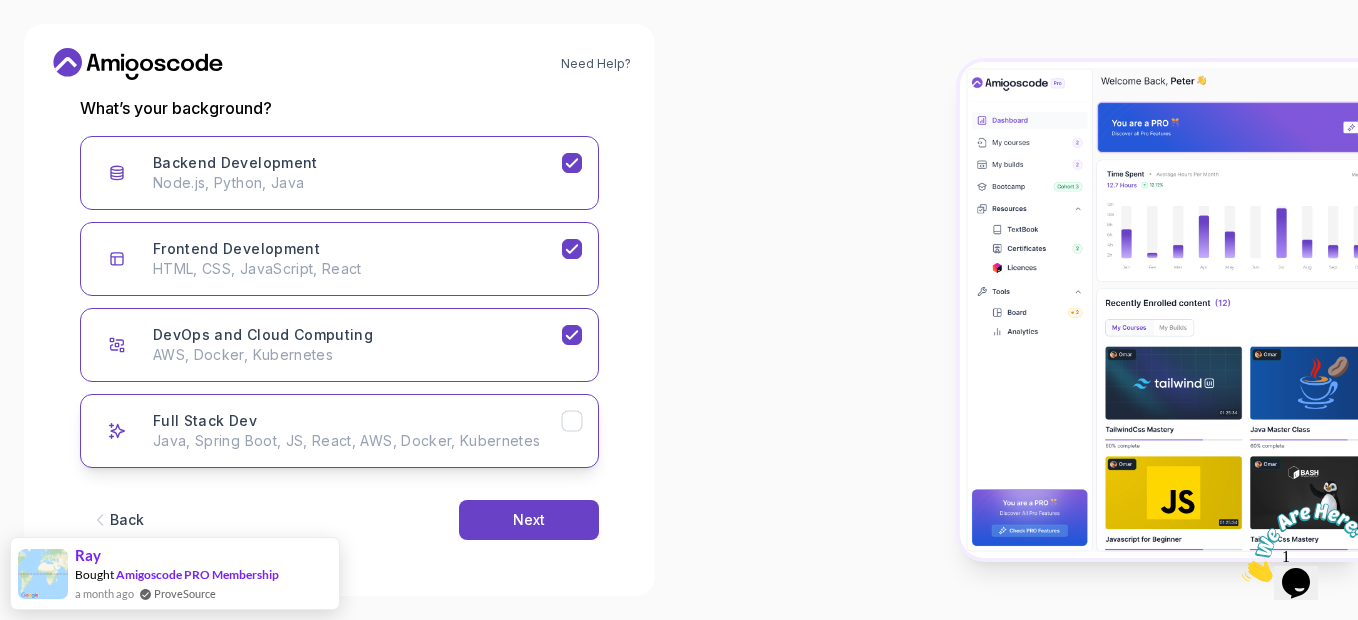 click 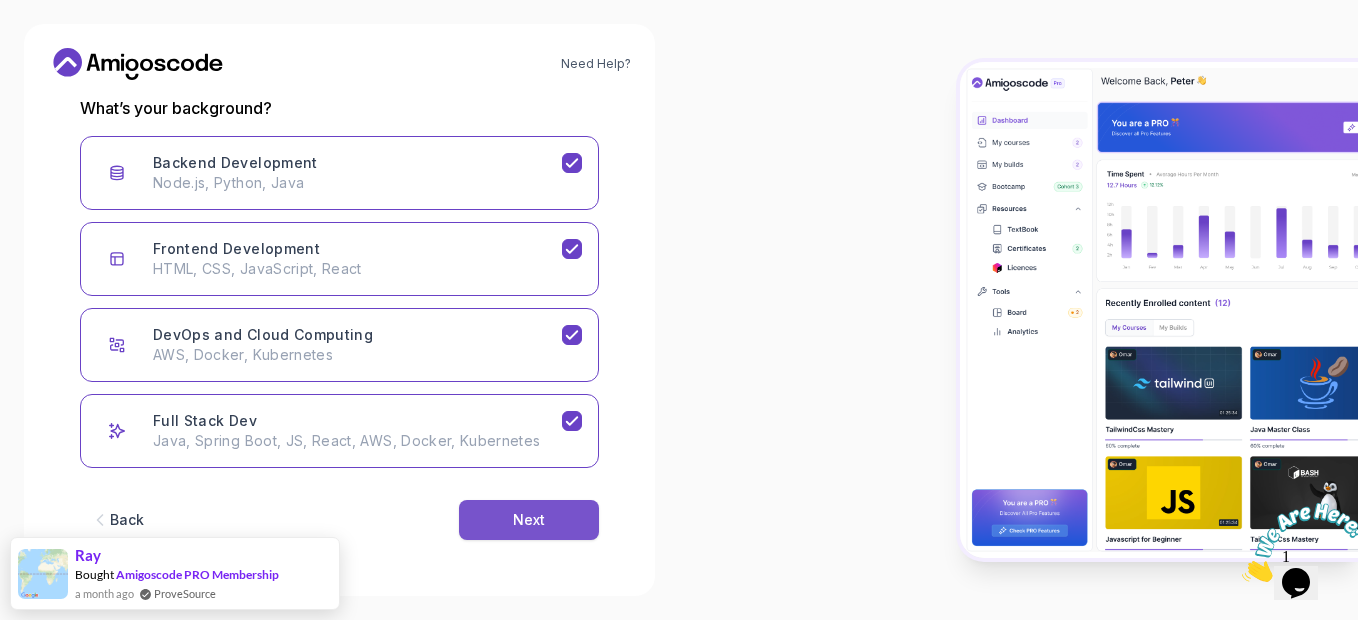 click on "Next" at bounding box center (529, 520) 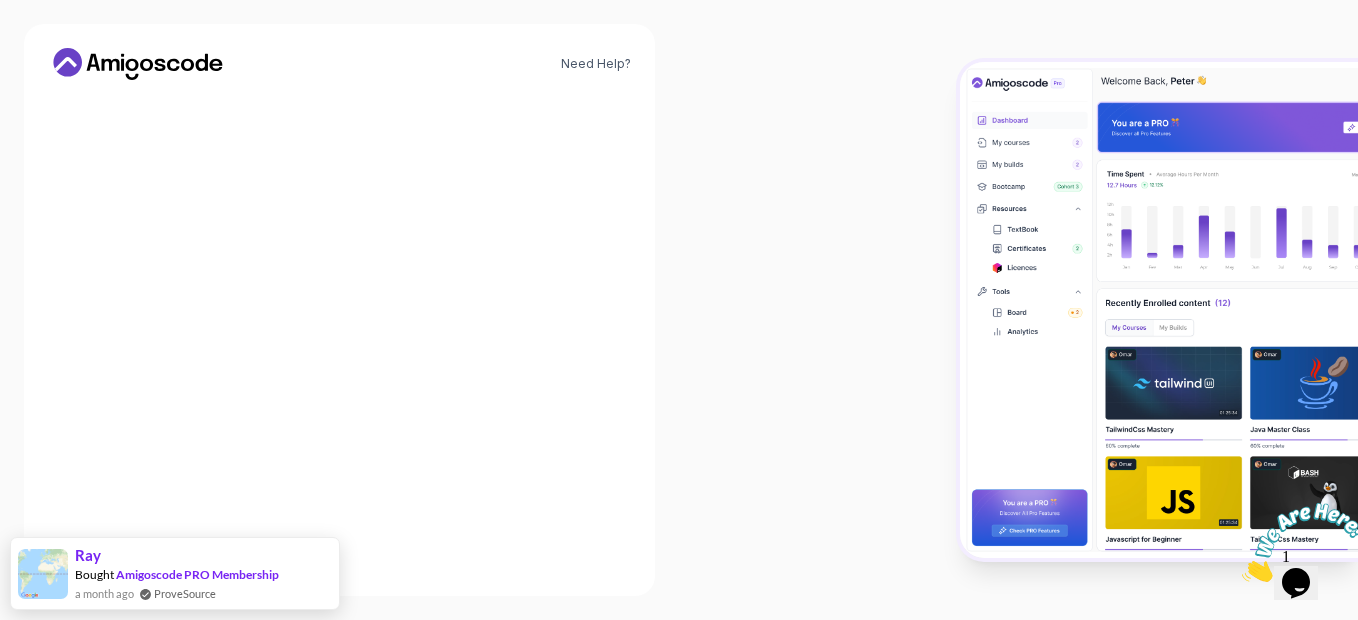 scroll, scrollTop: 253, scrollLeft: 0, axis: vertical 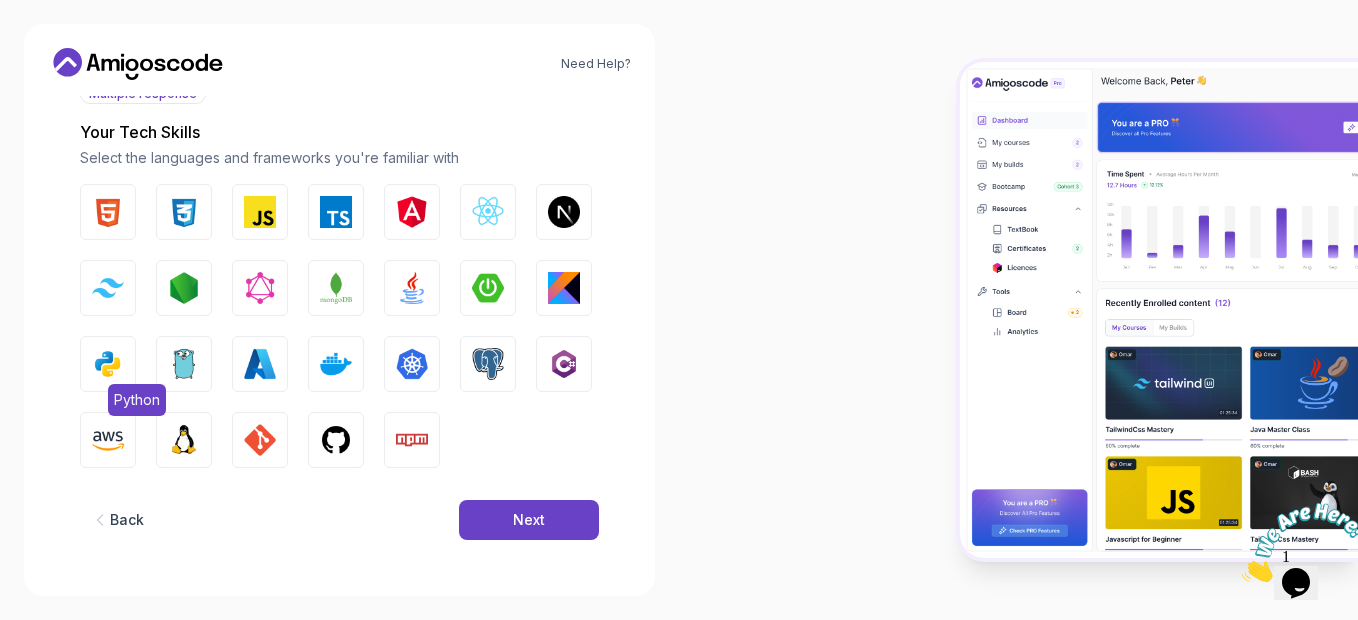click at bounding box center [108, 364] 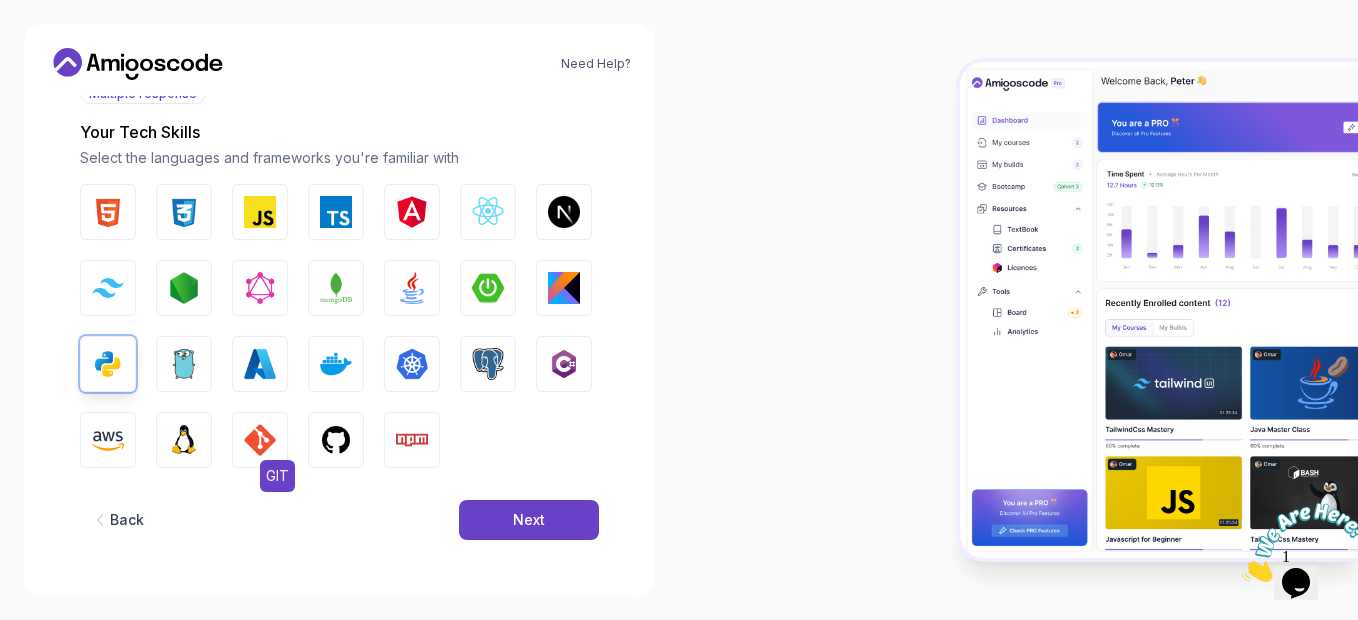 click at bounding box center (260, 440) 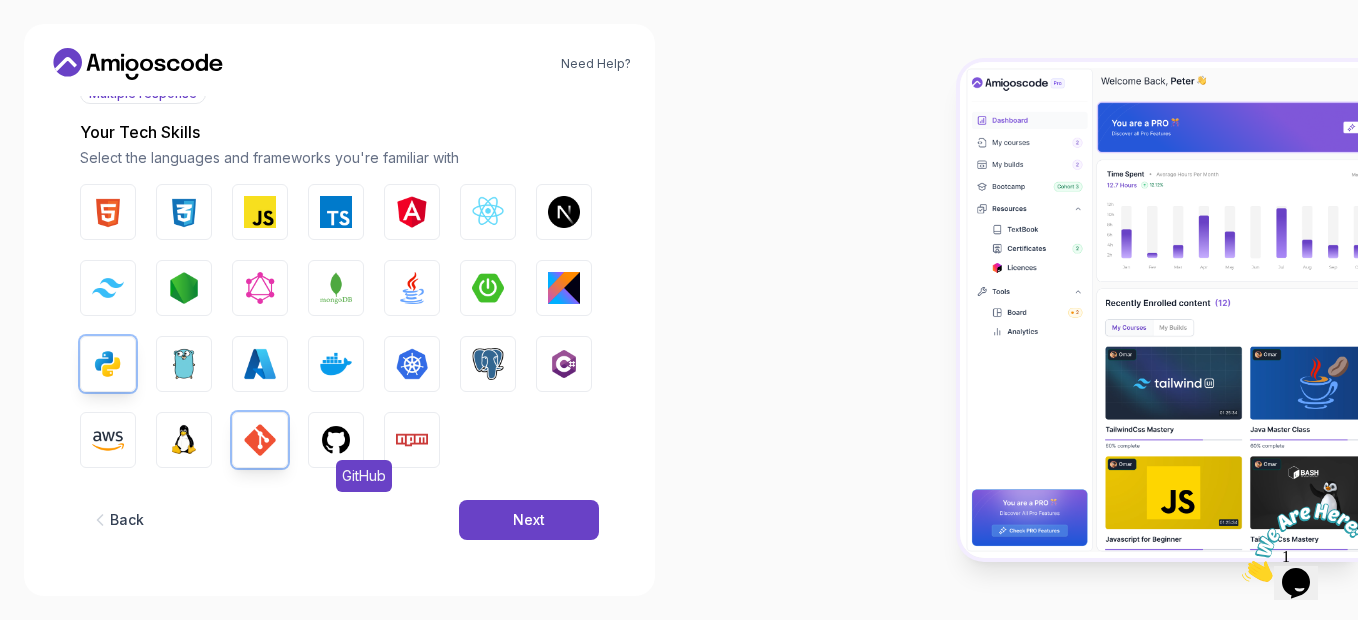 click at bounding box center (336, 440) 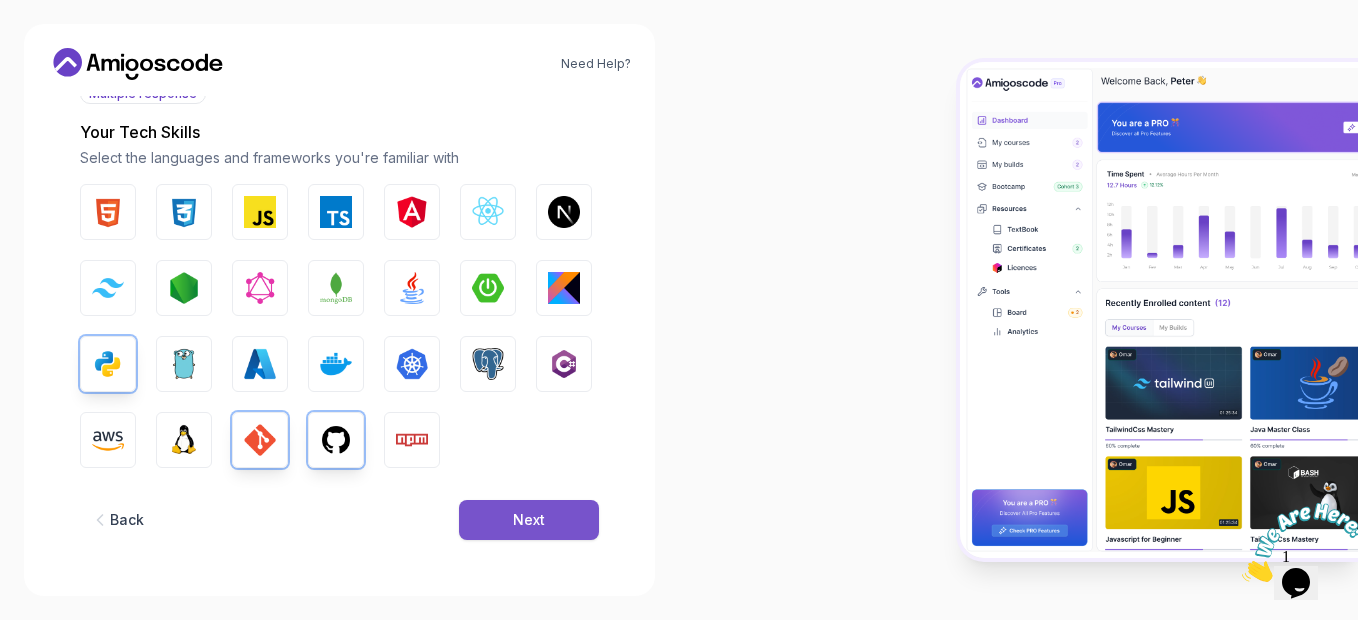 click on "Next" at bounding box center [529, 520] 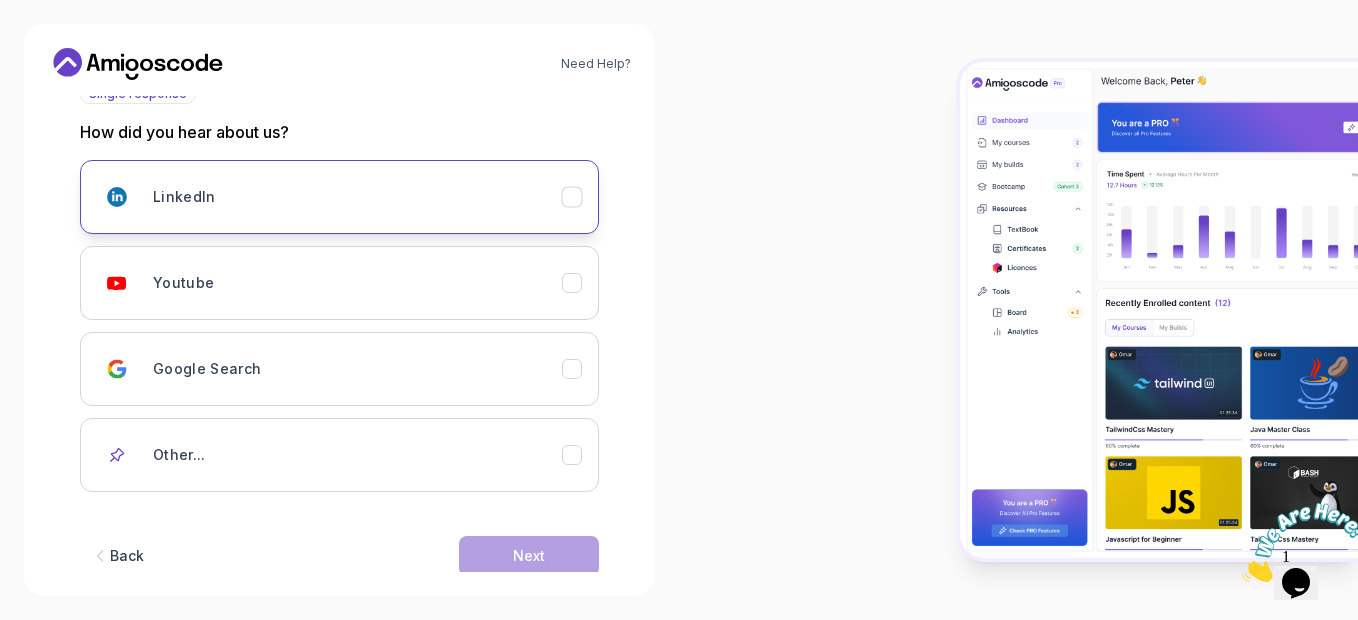 click on "LinkedIn" at bounding box center (357, 197) 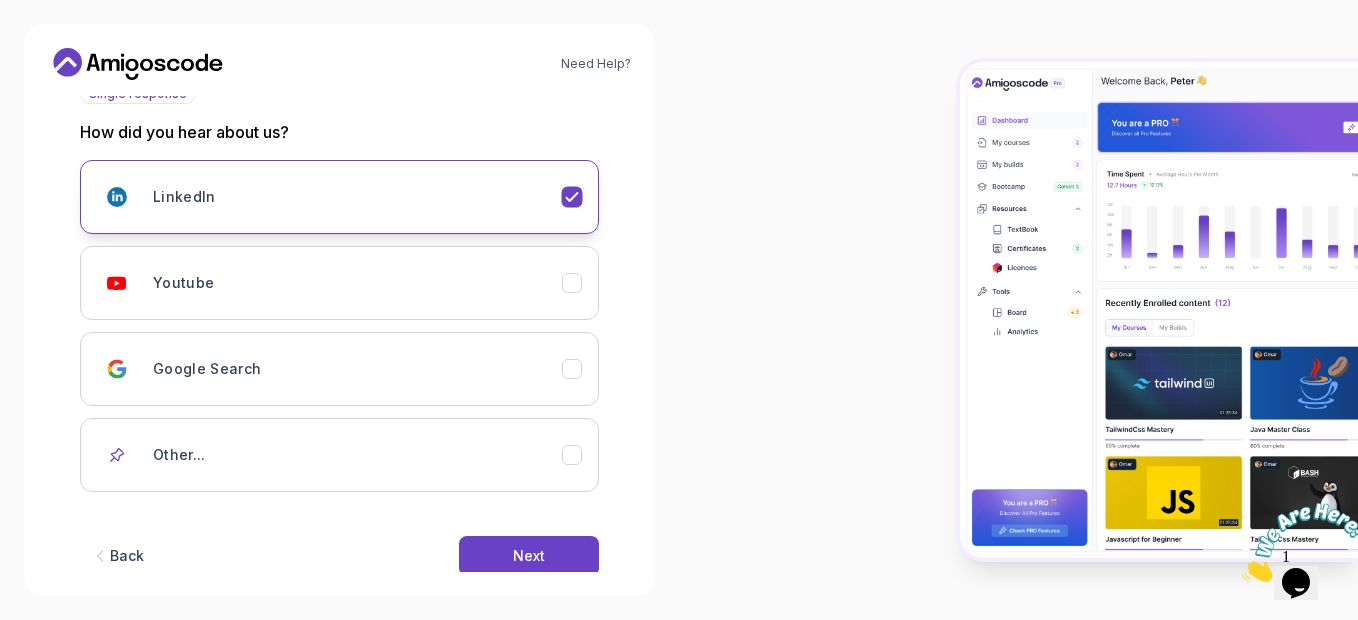 click on "LinkedIn" at bounding box center [357, 197] 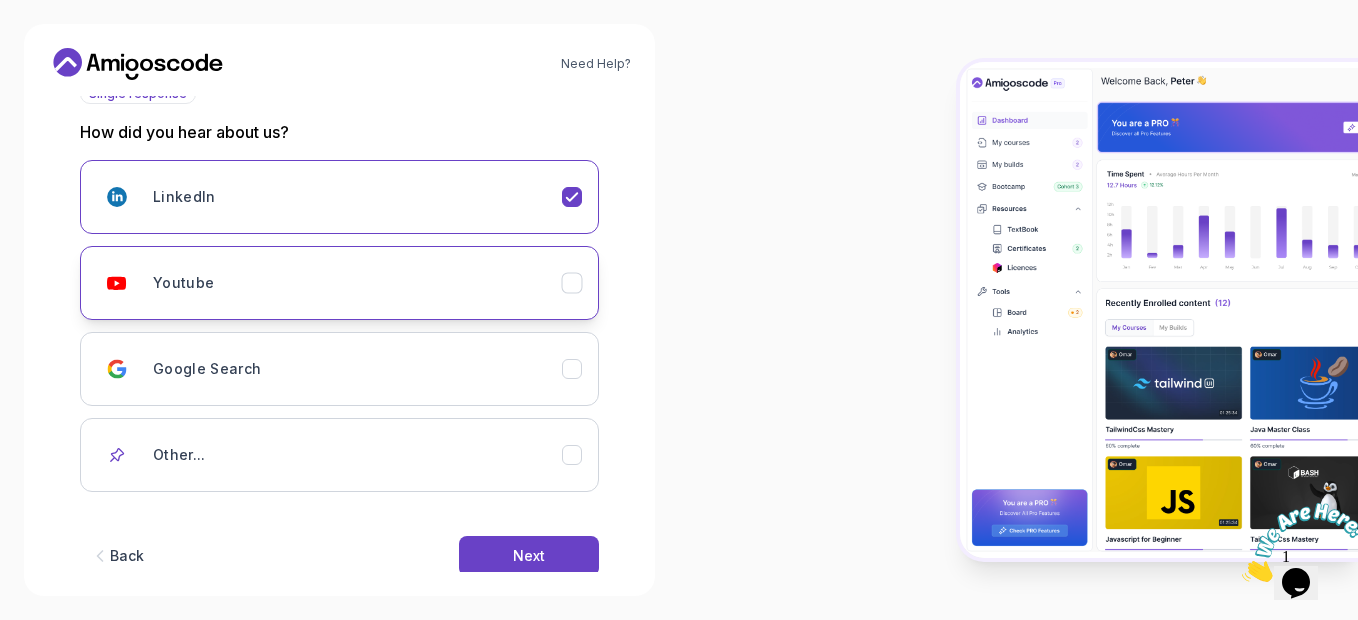 click 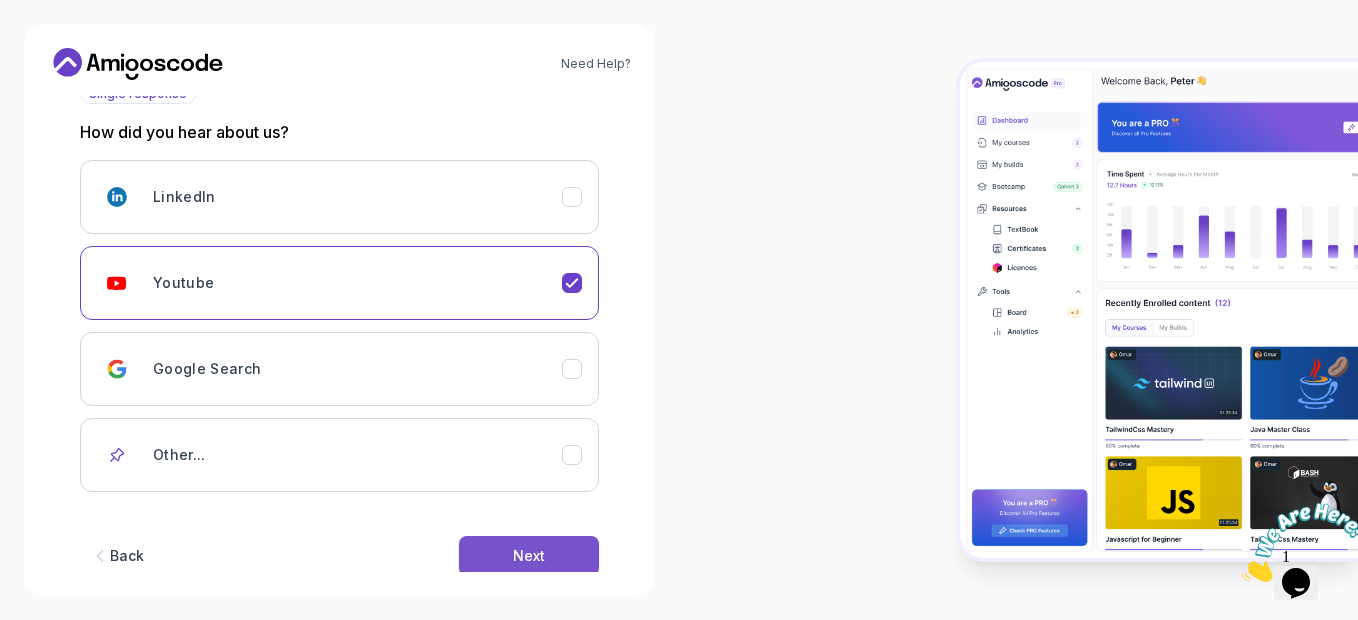 click on "Next" at bounding box center [529, 556] 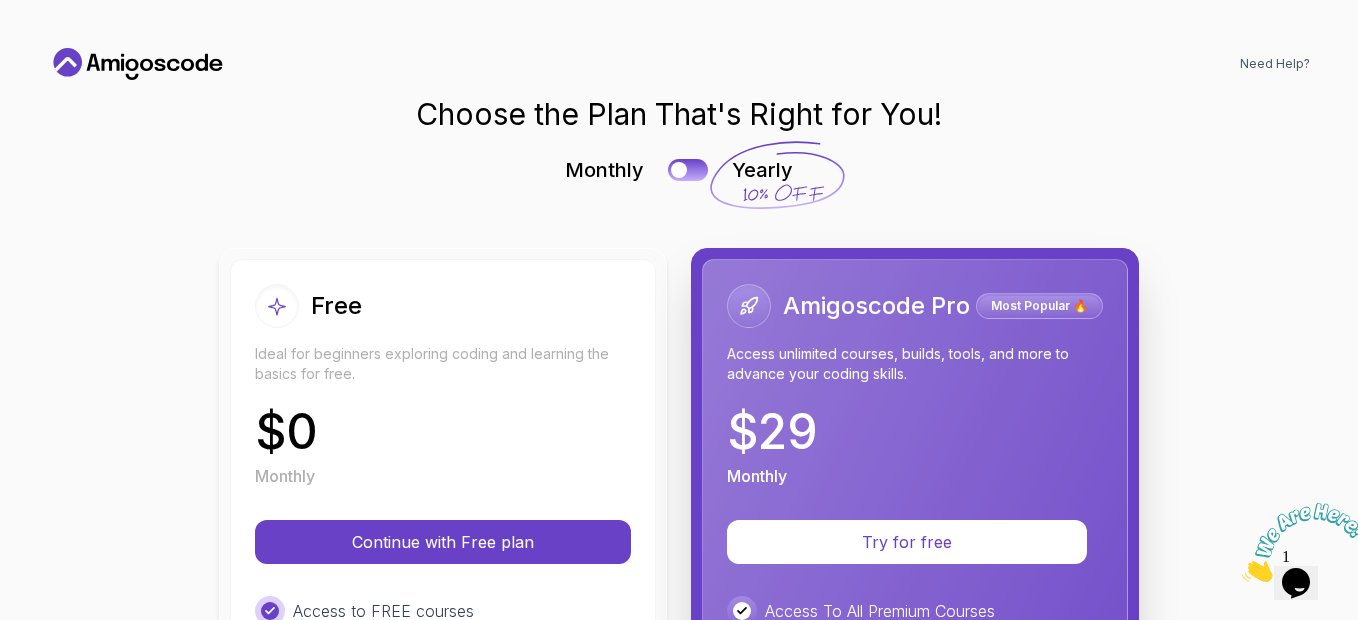scroll, scrollTop: 0, scrollLeft: 0, axis: both 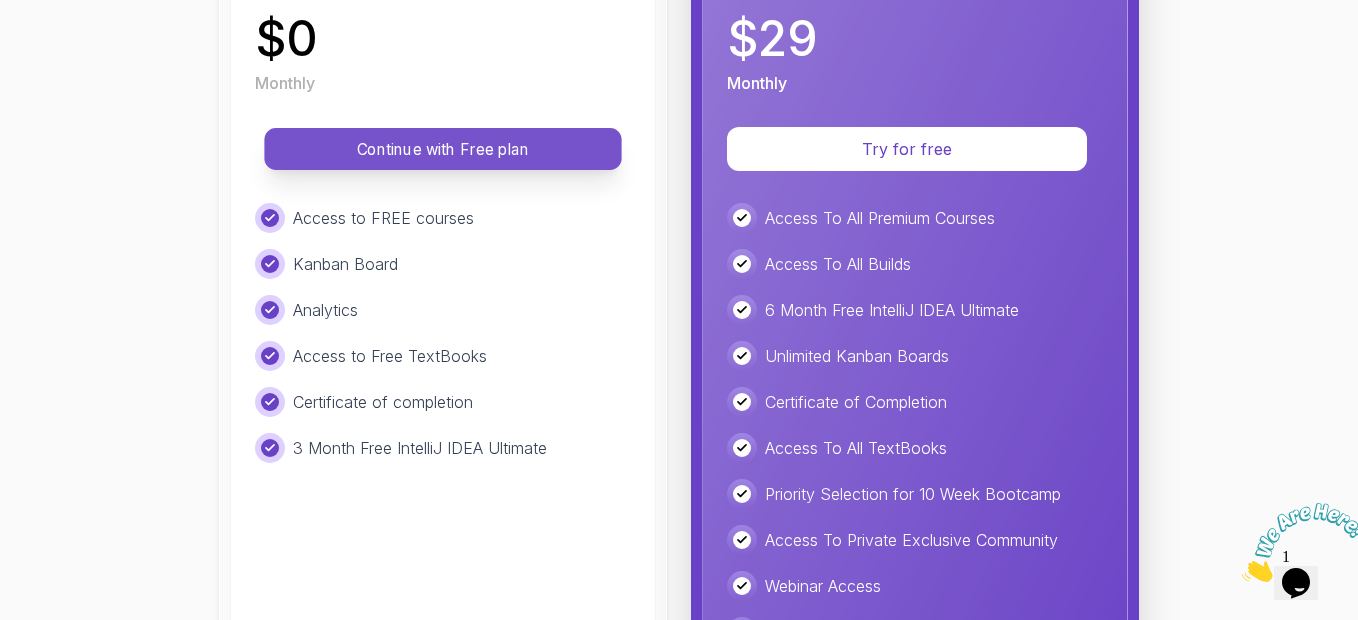 click on "Continue with Free plan" at bounding box center (443, 149) 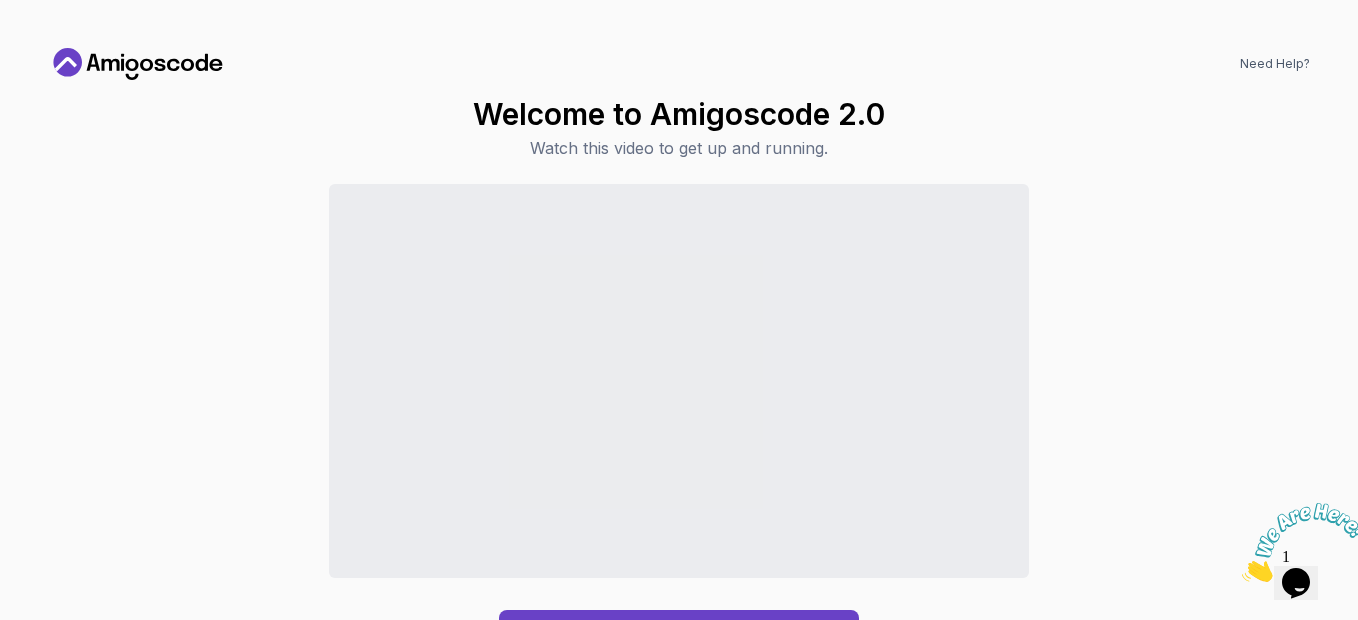 click on "Continue to Dashboard" at bounding box center (679, 421) 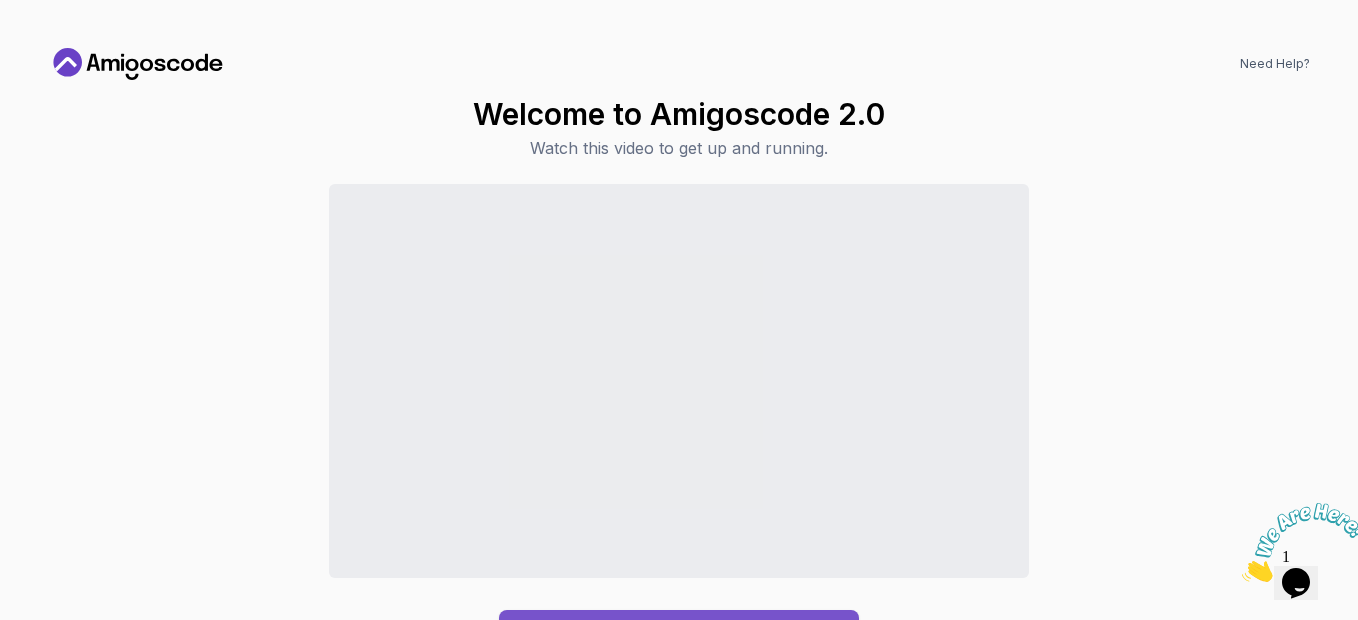 click on "Continue to Dashboard" at bounding box center [679, 634] 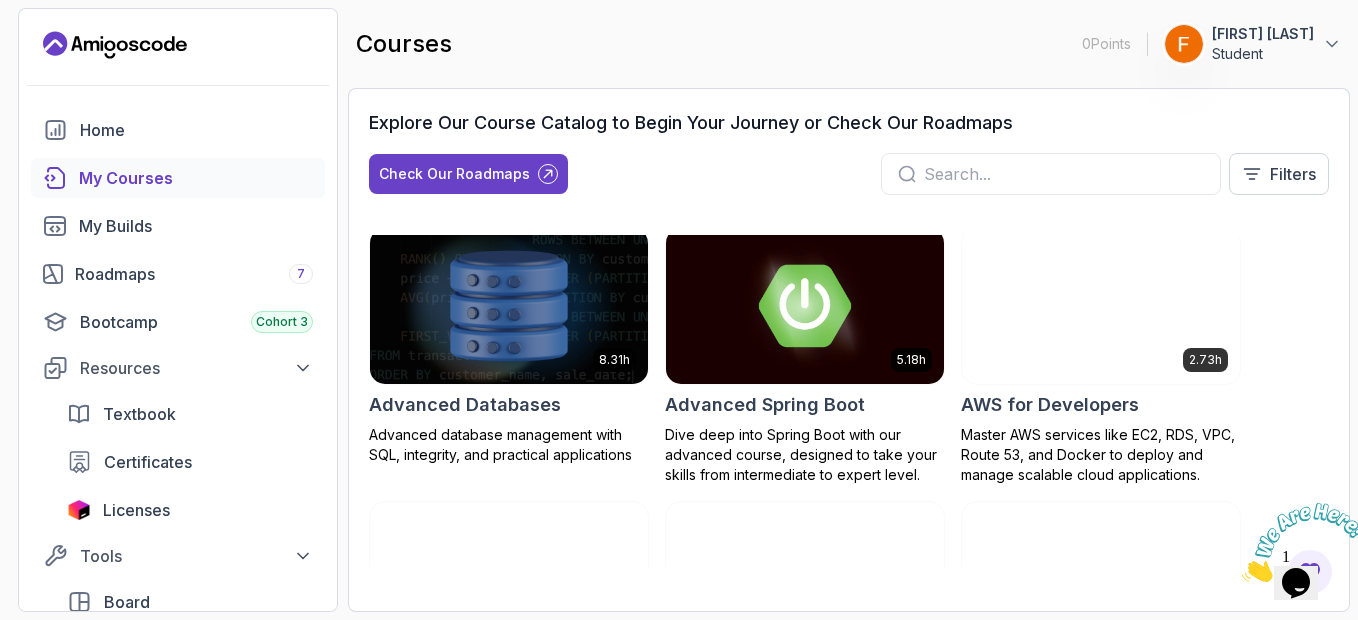 scroll, scrollTop: 0, scrollLeft: 0, axis: both 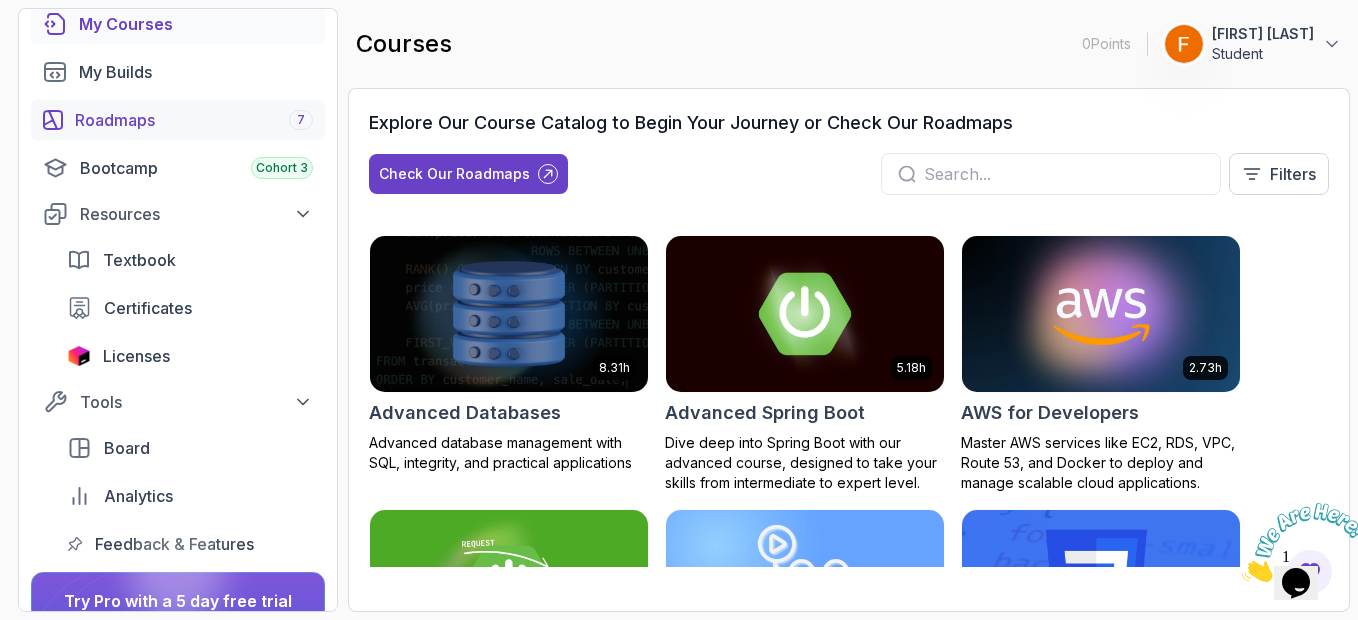 click on "Roadmaps 7" at bounding box center (194, 120) 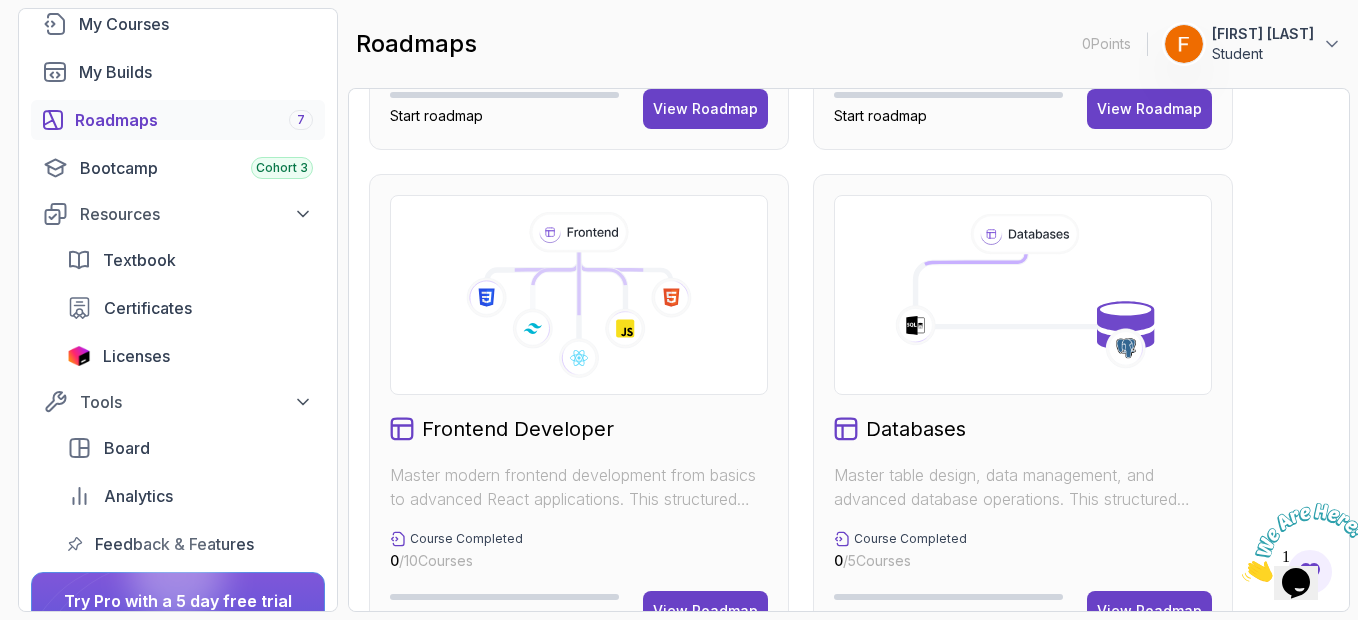 scroll, scrollTop: 951, scrollLeft: 0, axis: vertical 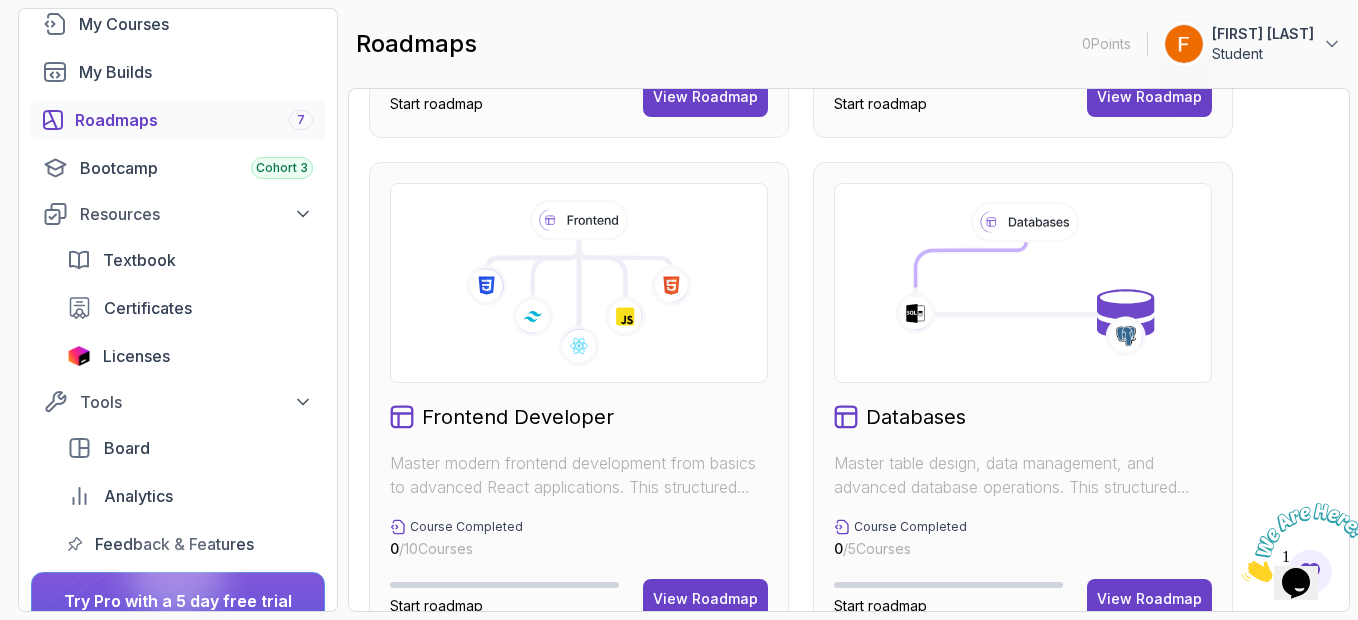 click 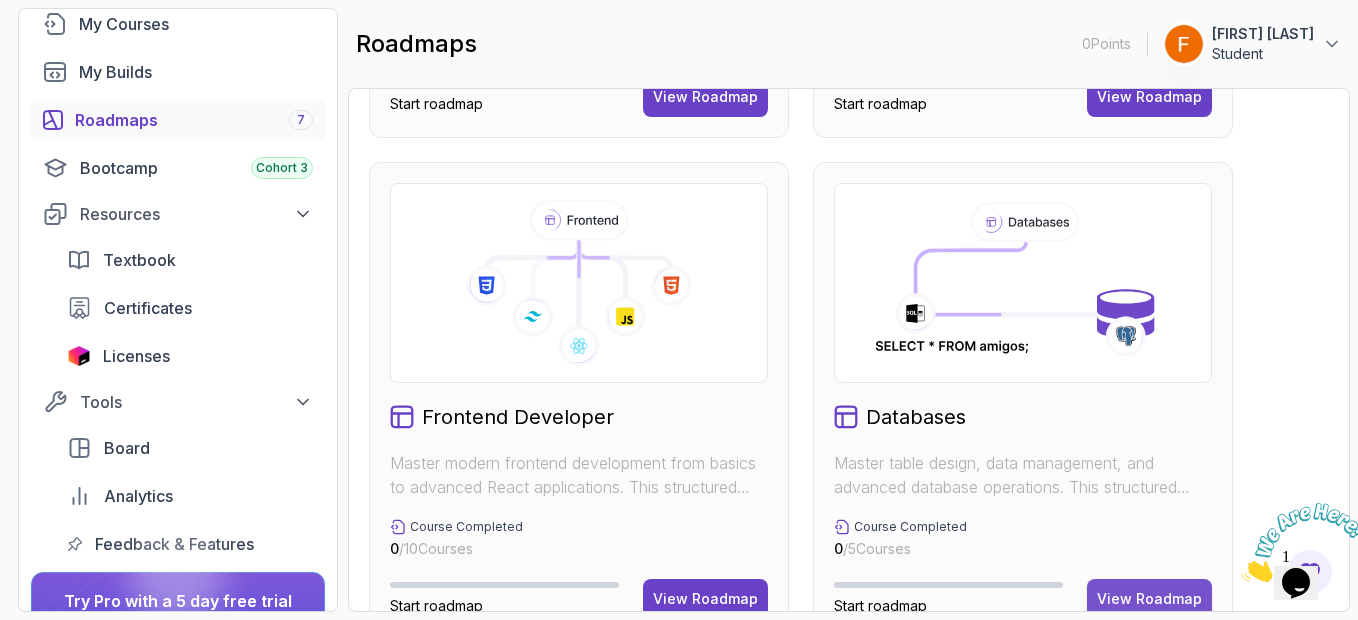 click on "View Roadmap" at bounding box center [1149, 599] 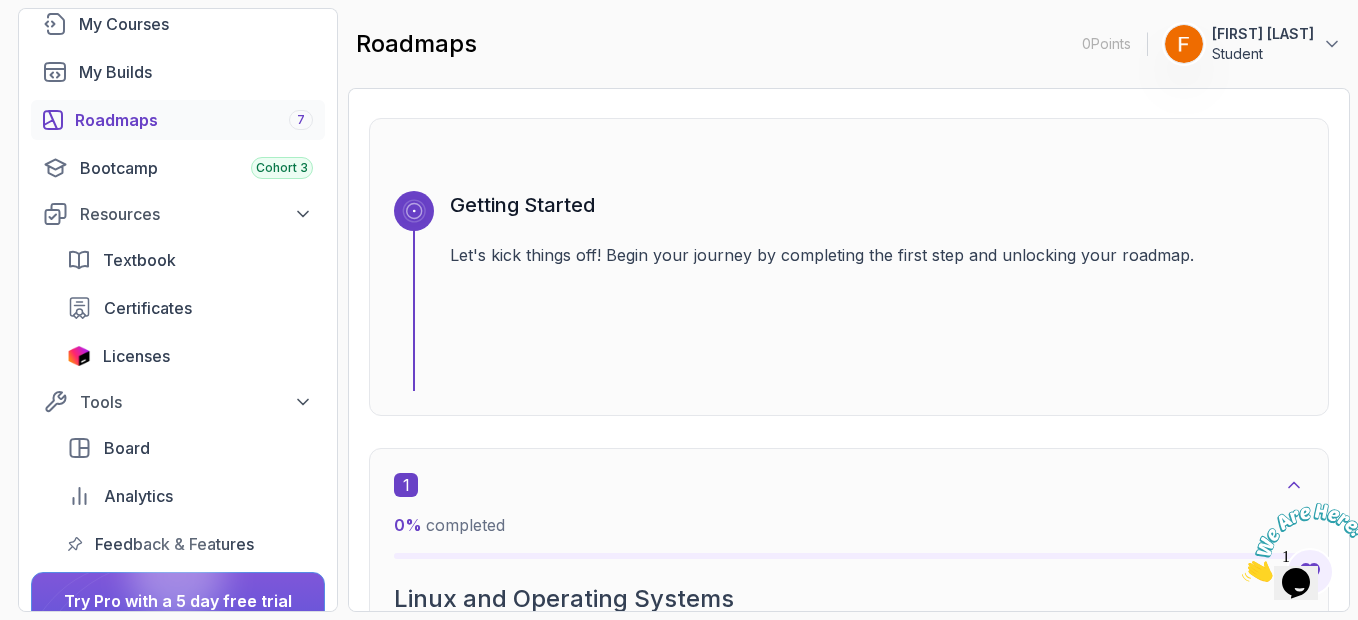 scroll, scrollTop: 199, scrollLeft: 0, axis: vertical 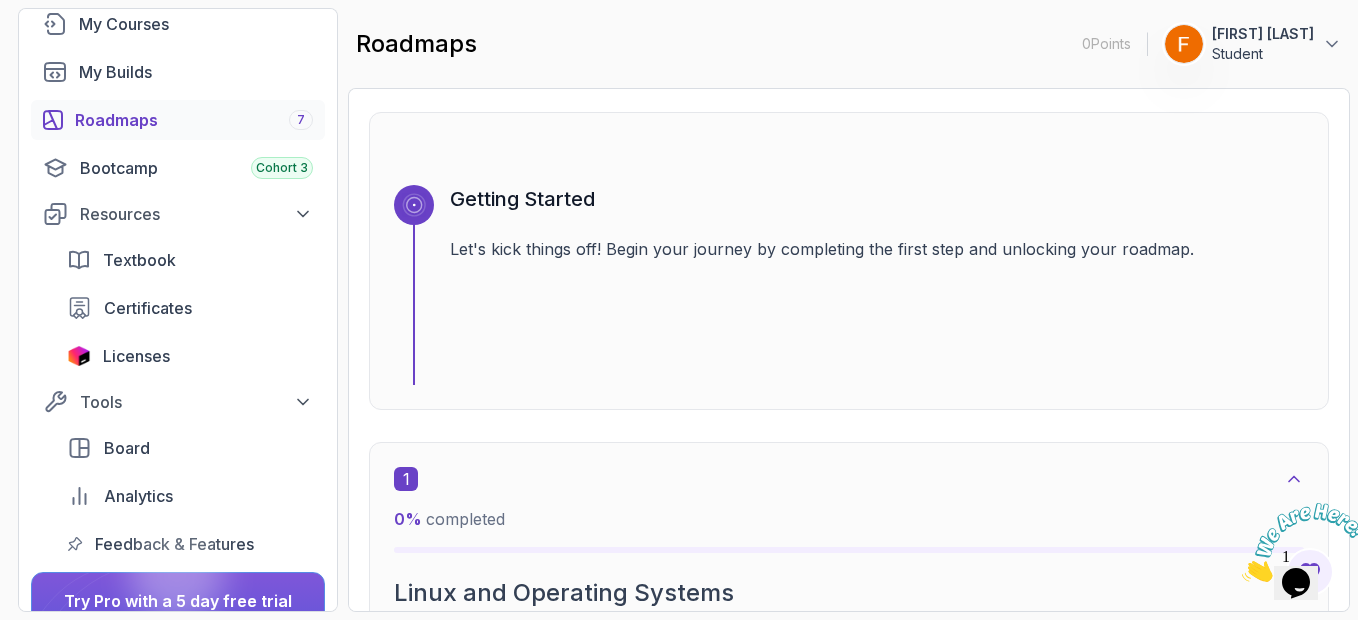 click 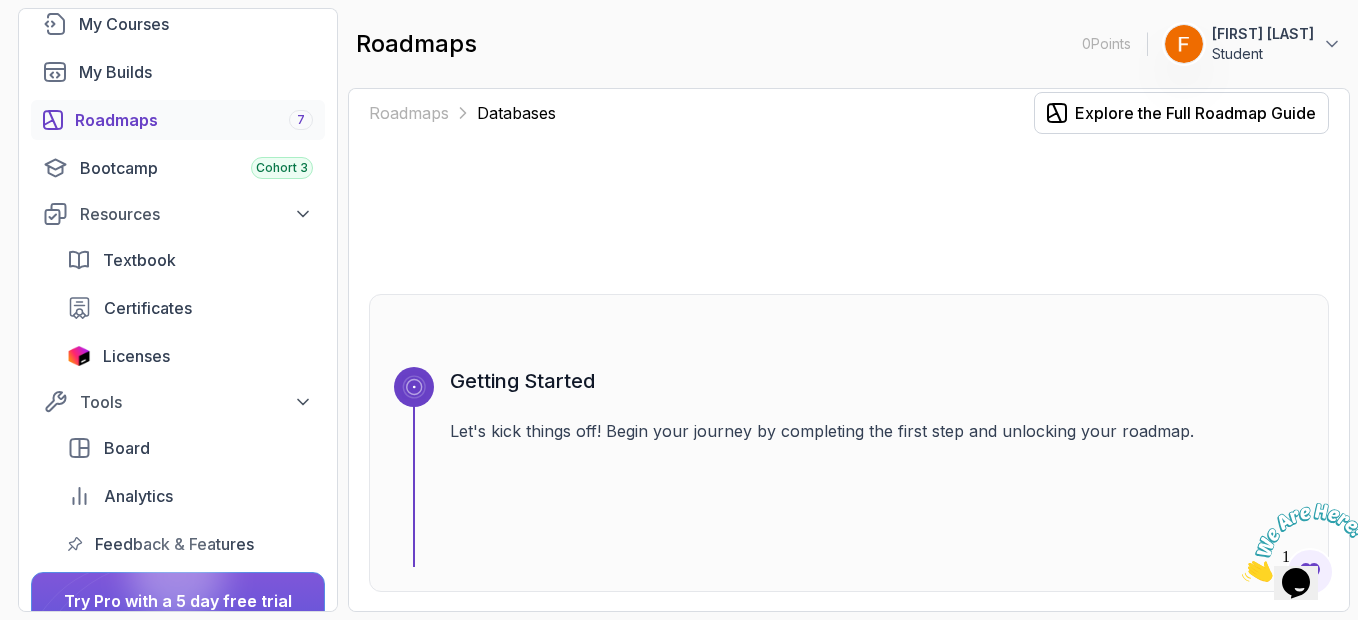 scroll, scrollTop: 18, scrollLeft: 0, axis: vertical 